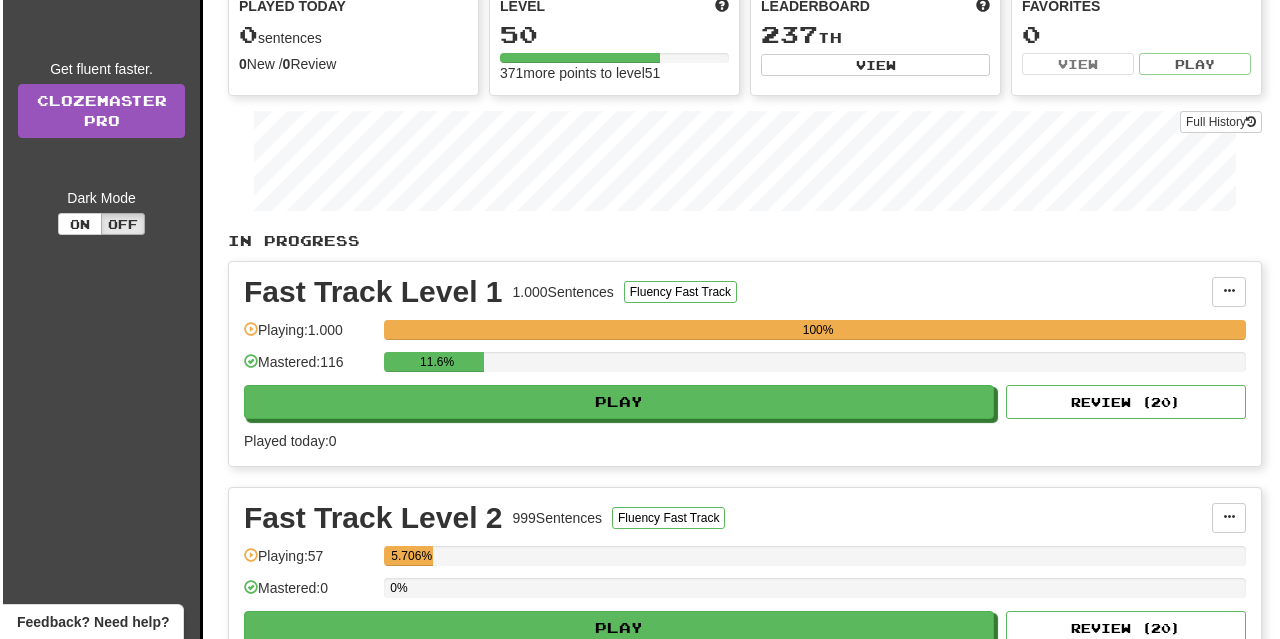 scroll, scrollTop: 300, scrollLeft: 0, axis: vertical 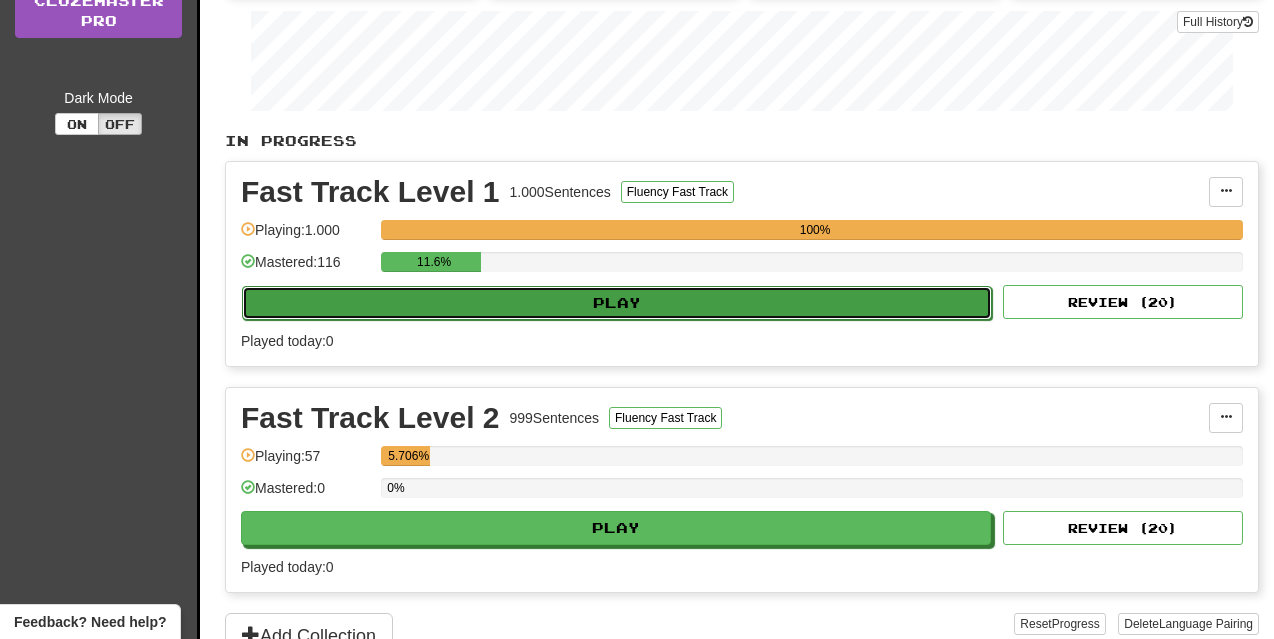 click on "Play" at bounding box center (617, 303) 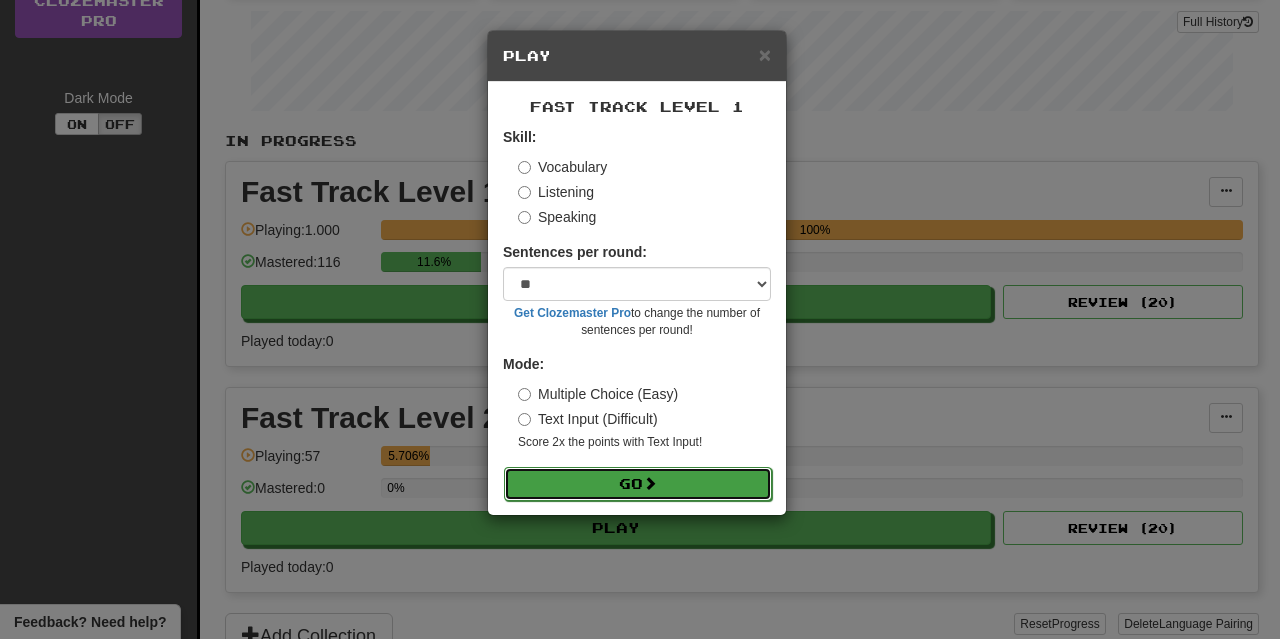 click on "Go" at bounding box center (638, 484) 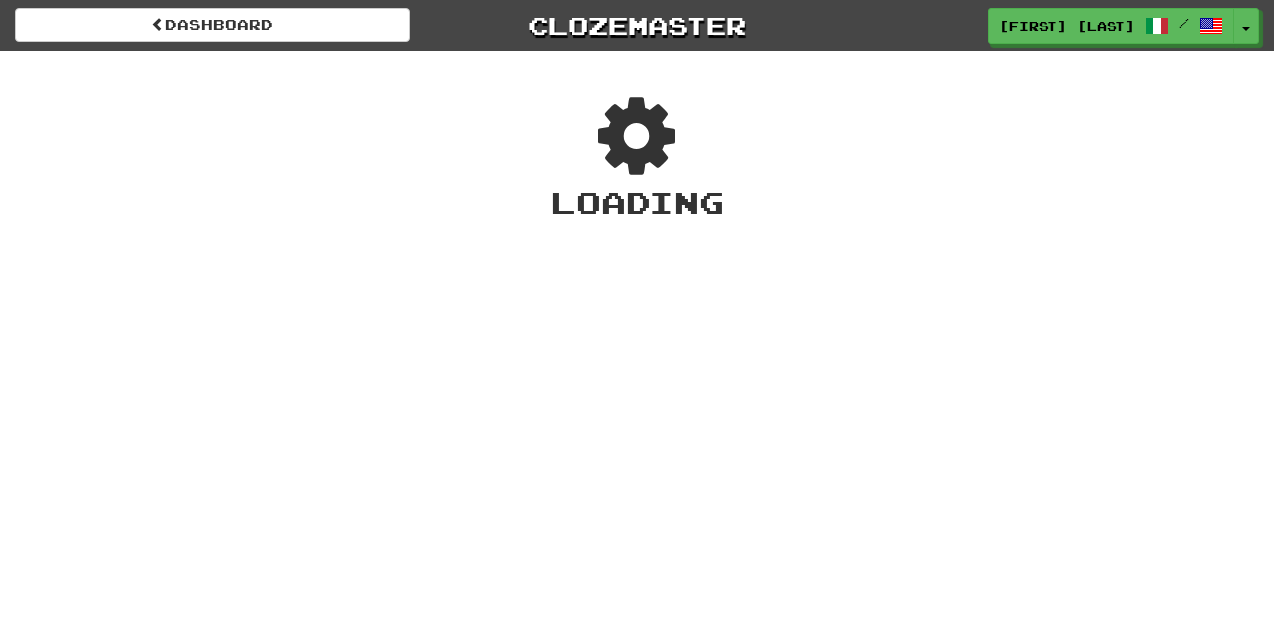 scroll, scrollTop: 0, scrollLeft: 0, axis: both 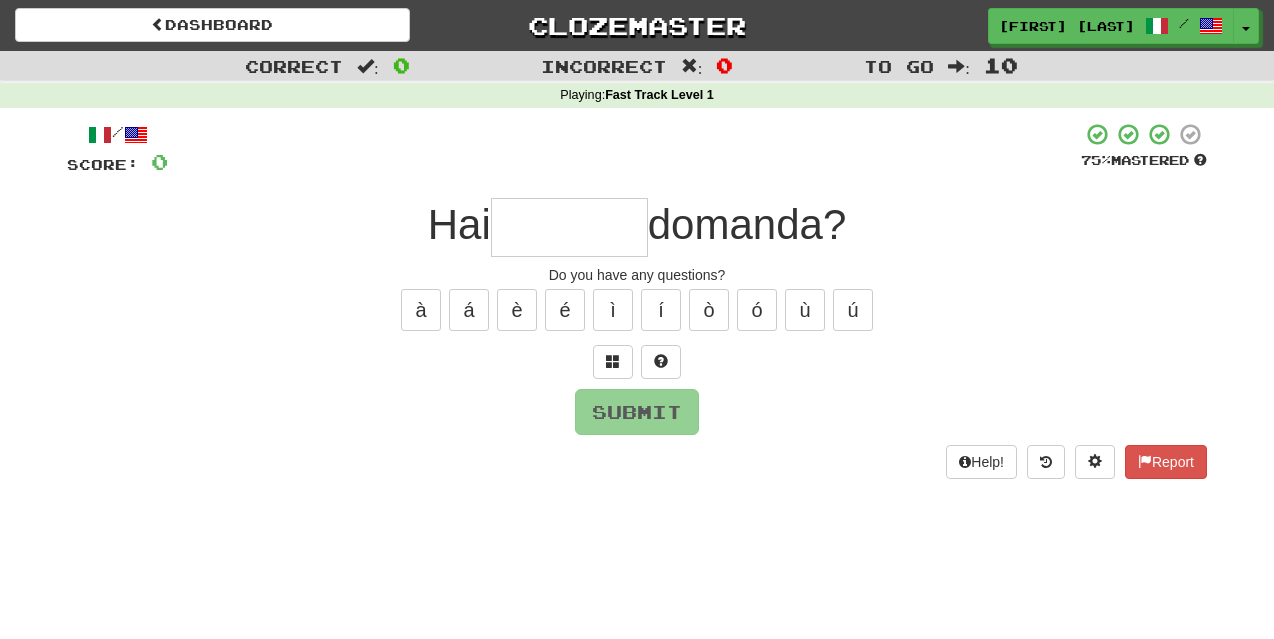 type on "*" 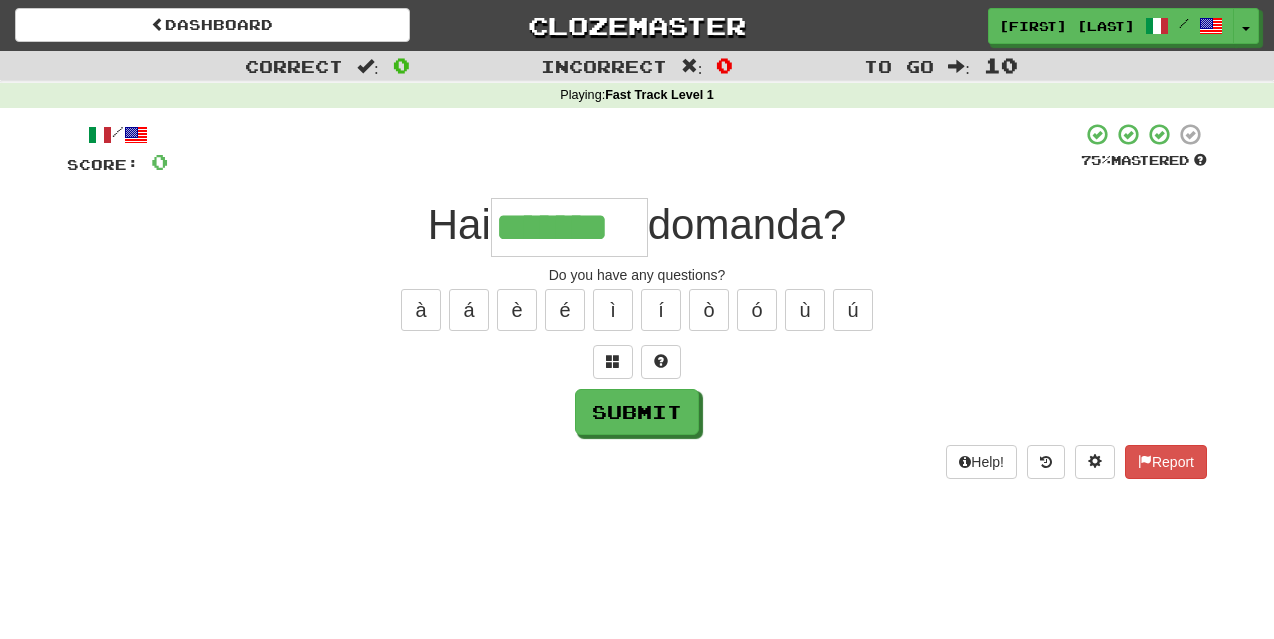 type on "*******" 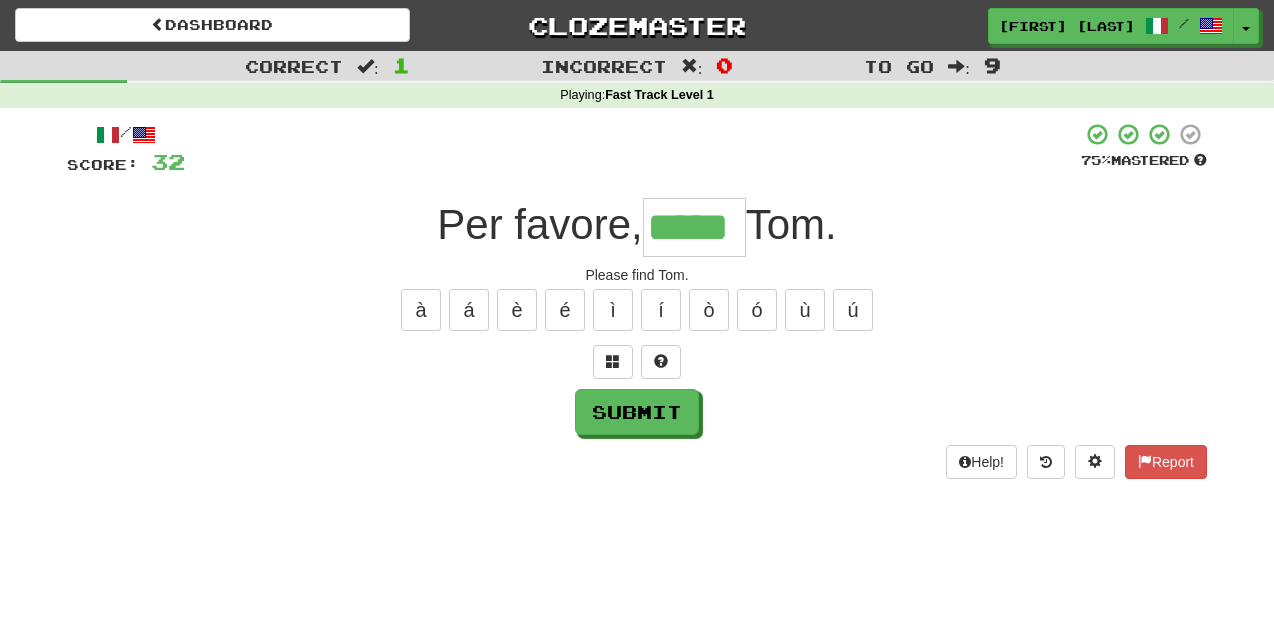 type on "*****" 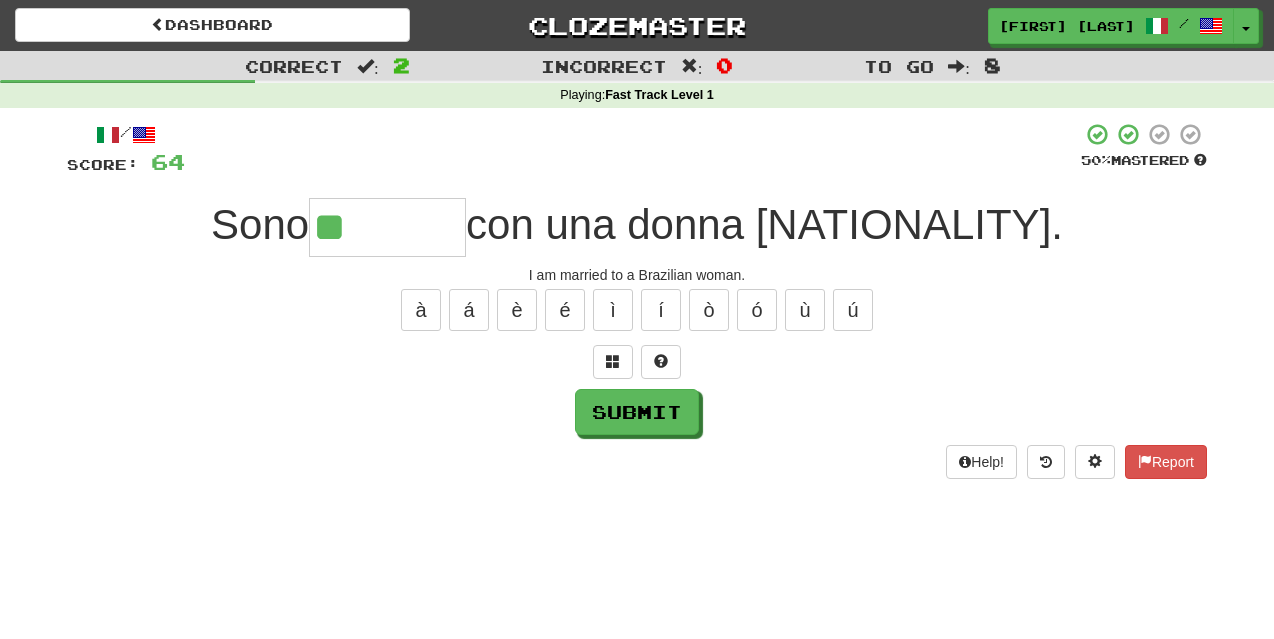 paste on "*" 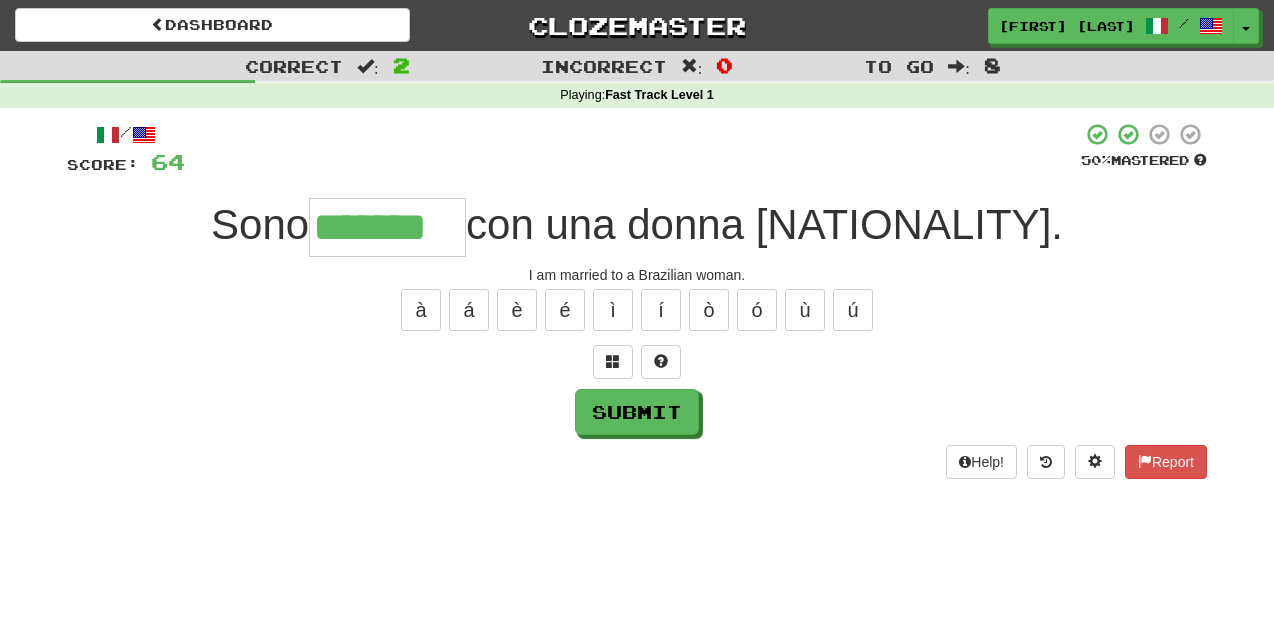 type on "*******" 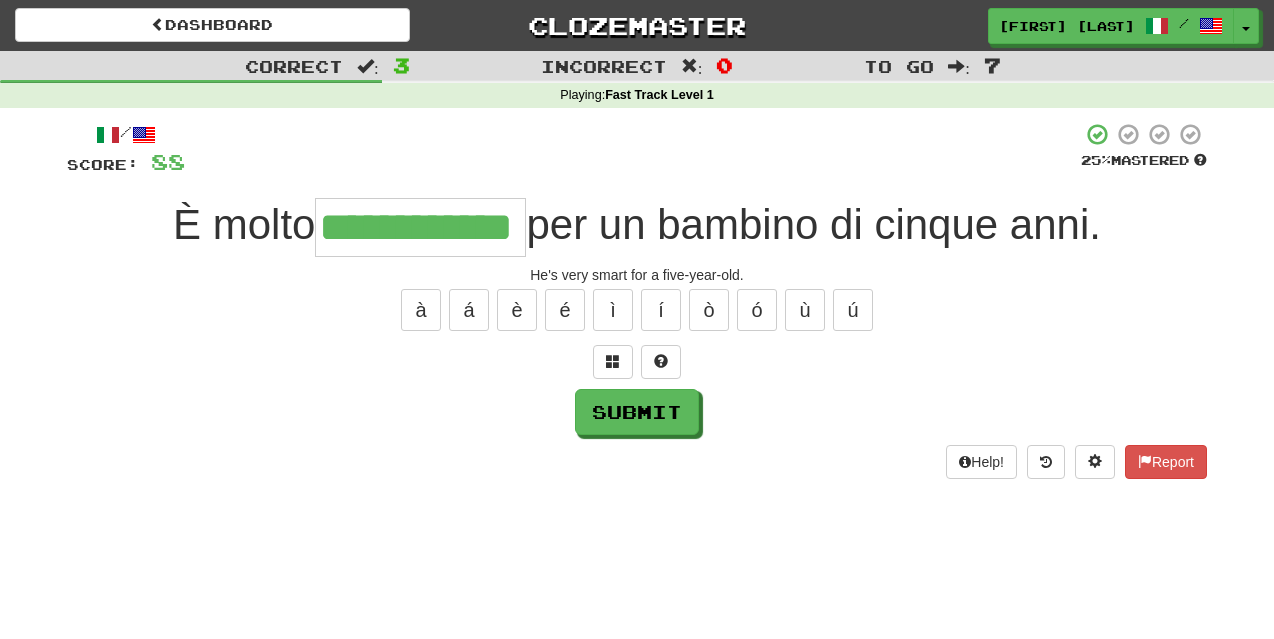 type on "**********" 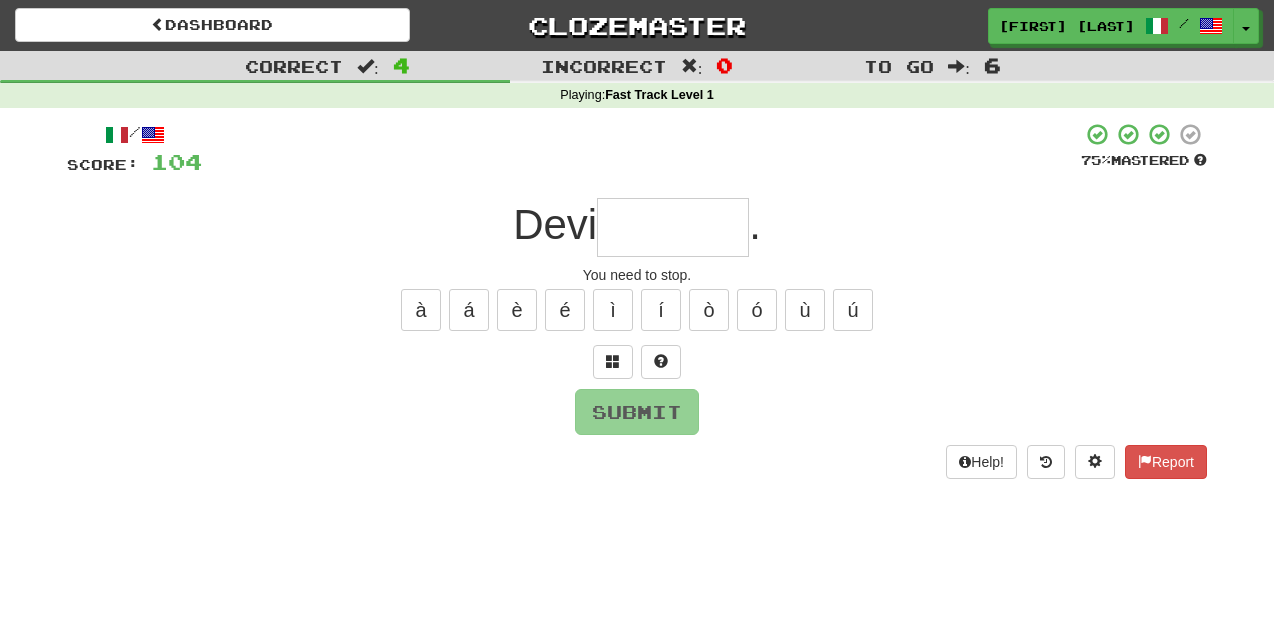 type on "*" 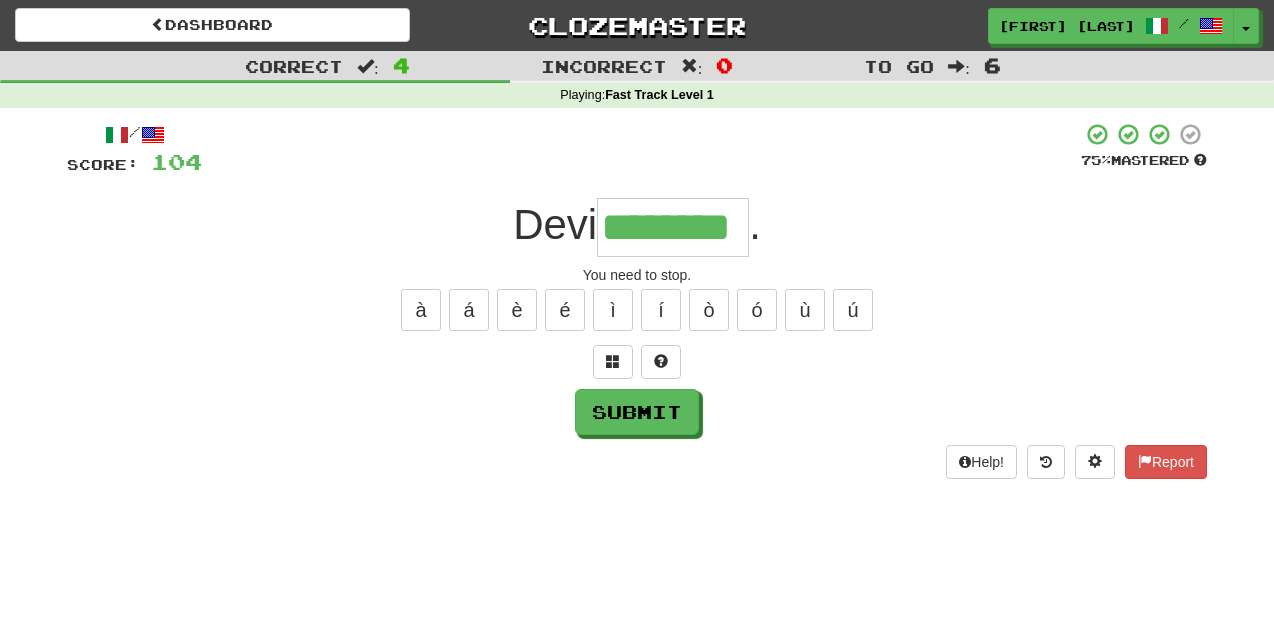 type on "********" 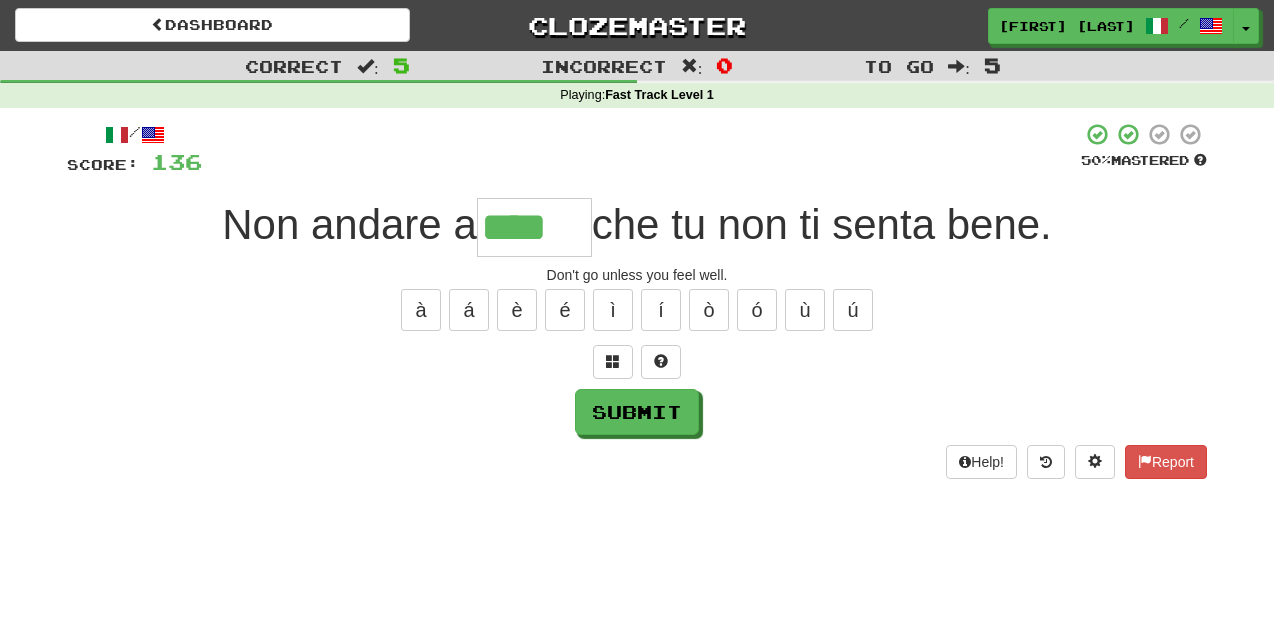 type on "****" 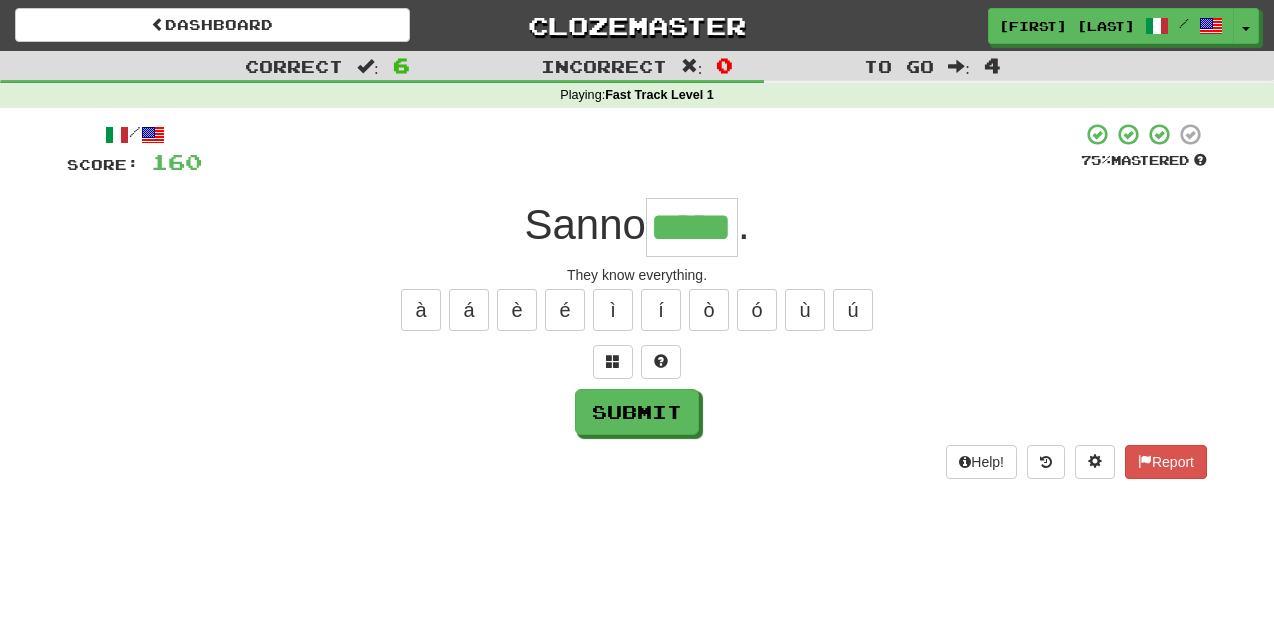 type on "*****" 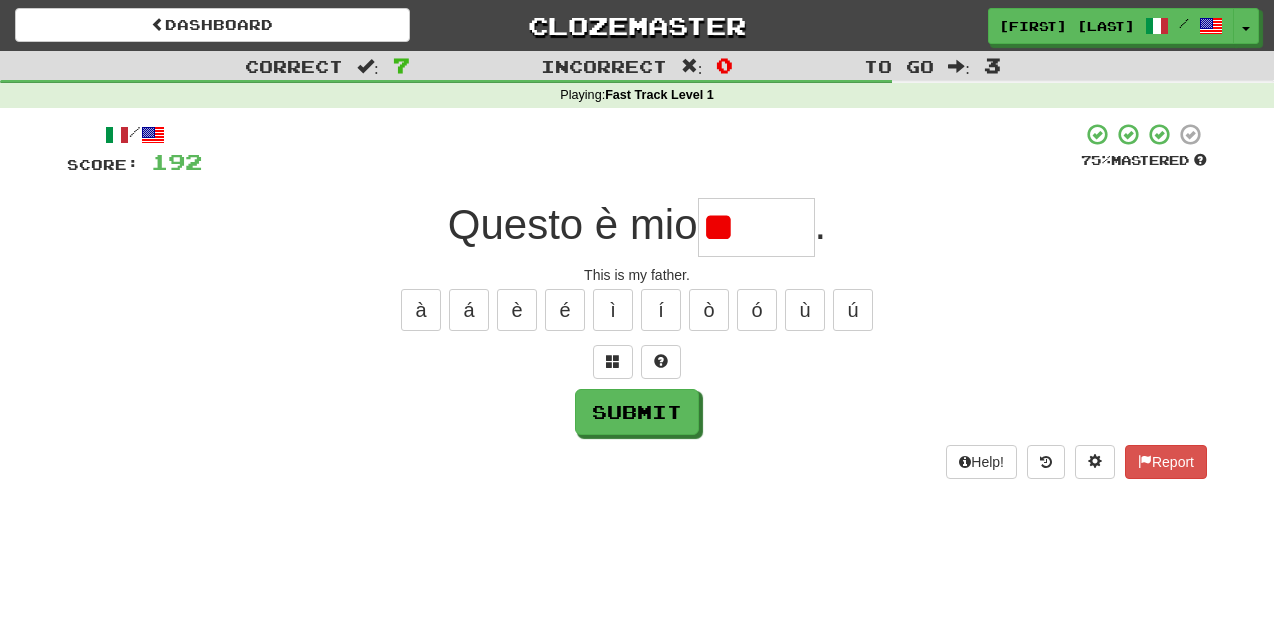 type on "*" 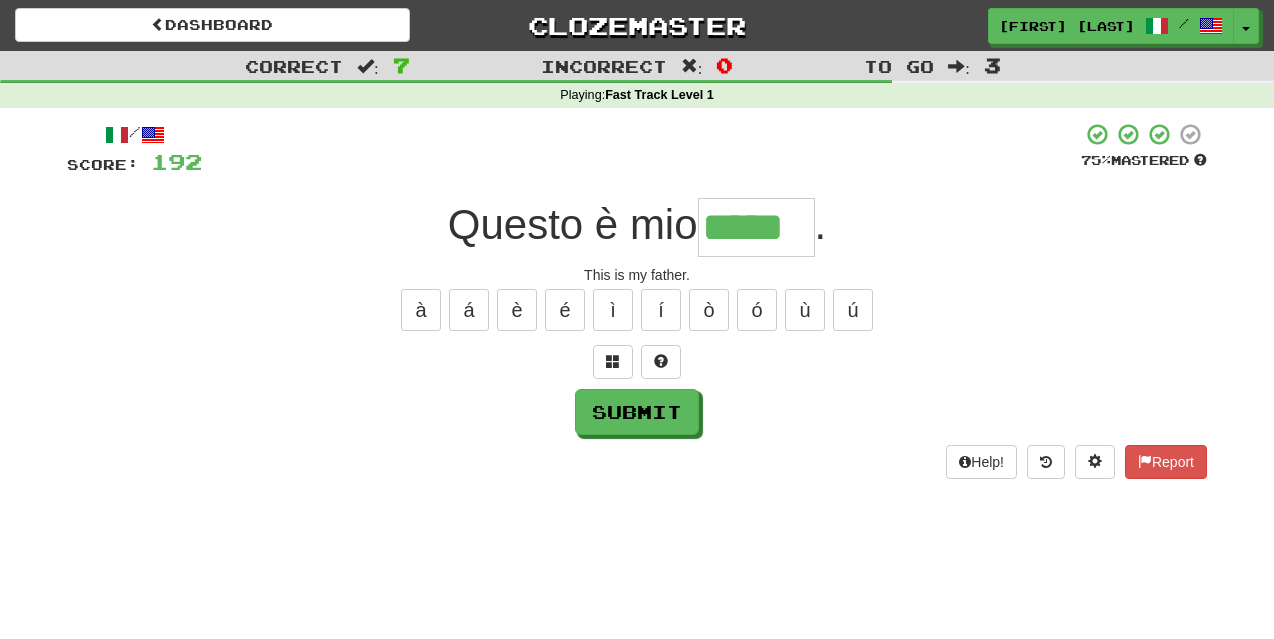 type on "*****" 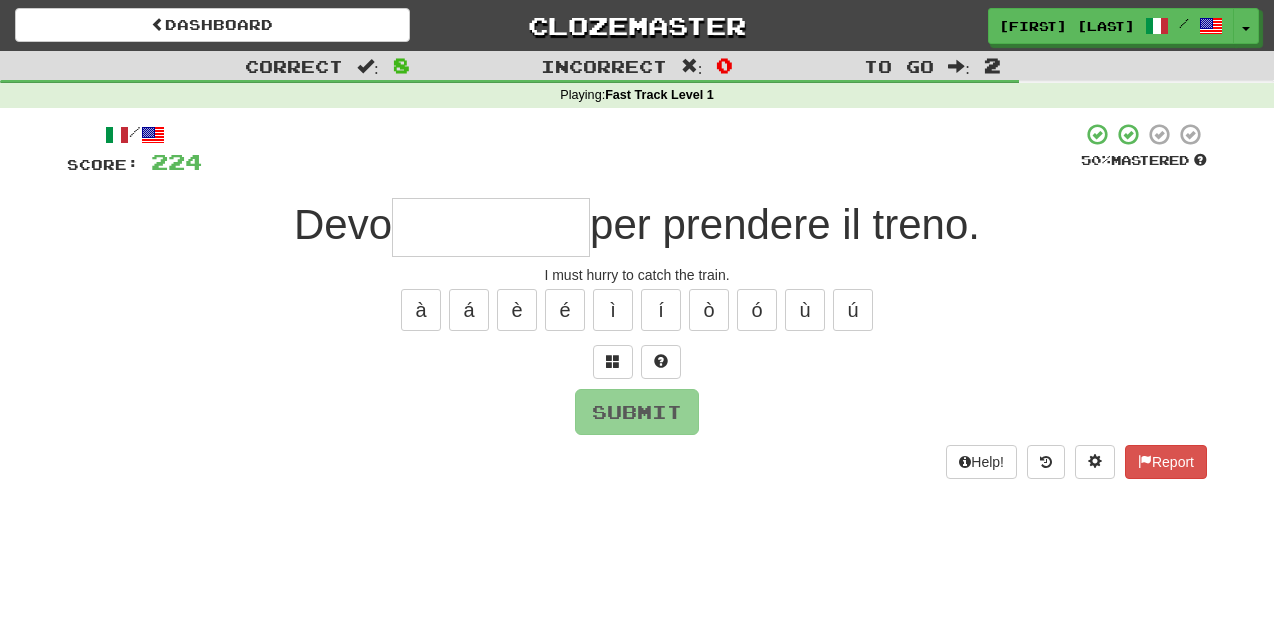 type on "*" 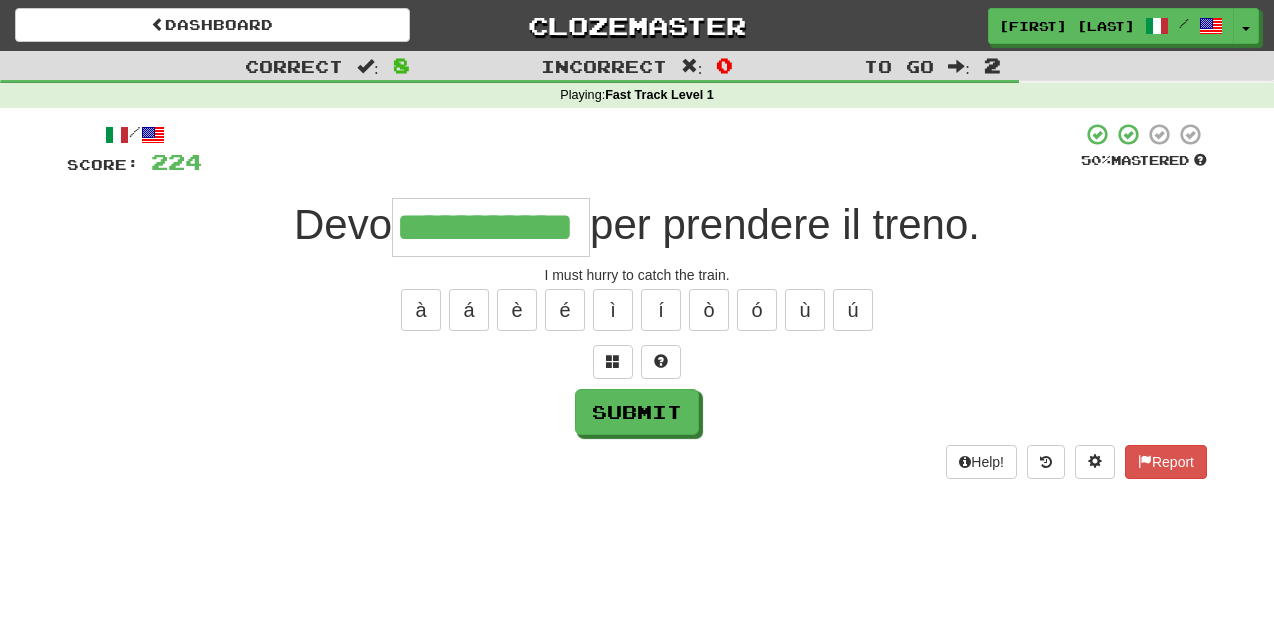 type on "**********" 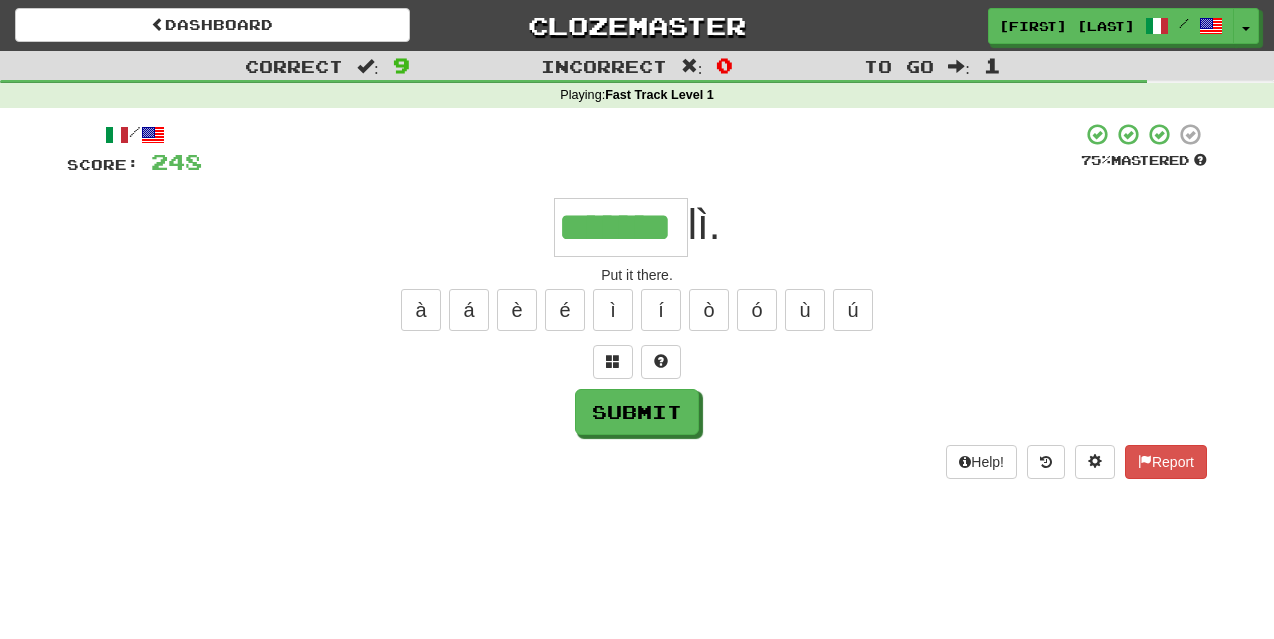 type on "*******" 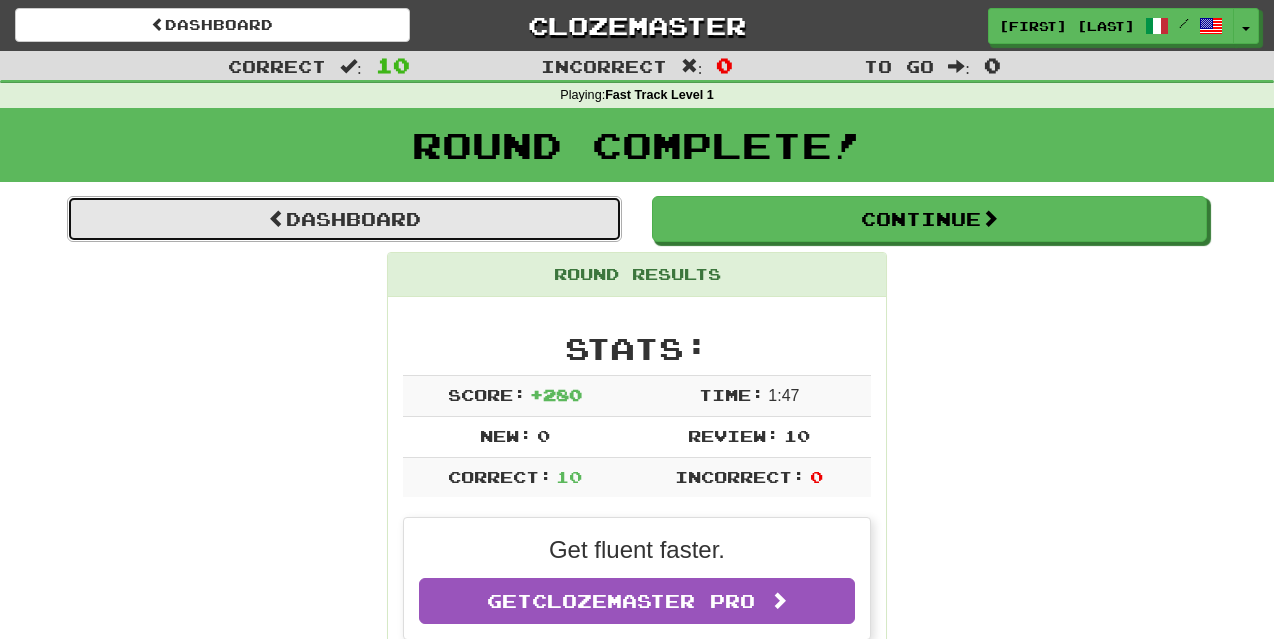 click on "Dashboard" at bounding box center [344, 219] 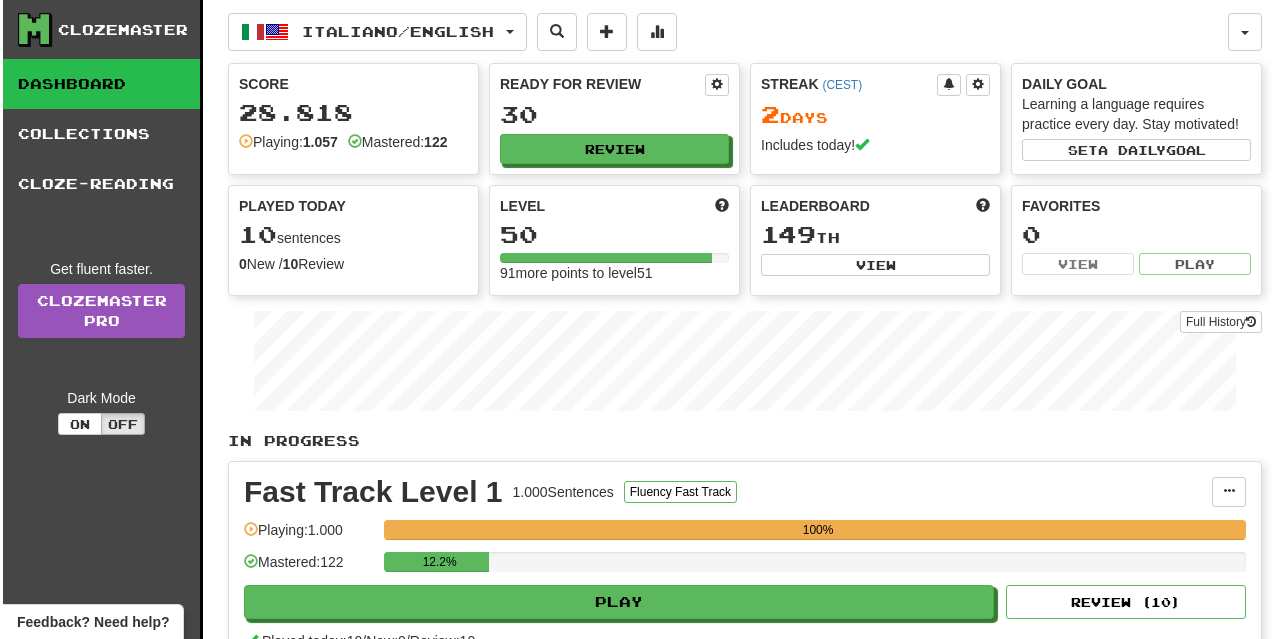 scroll, scrollTop: 300, scrollLeft: 0, axis: vertical 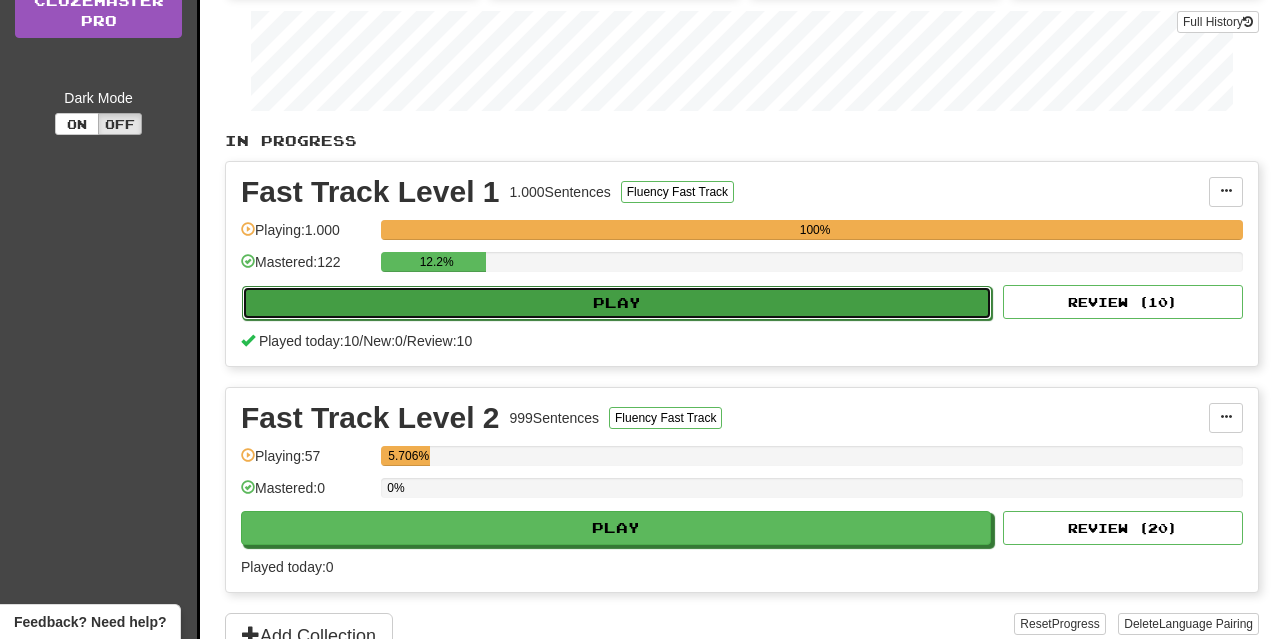 click on "Play" at bounding box center [617, 303] 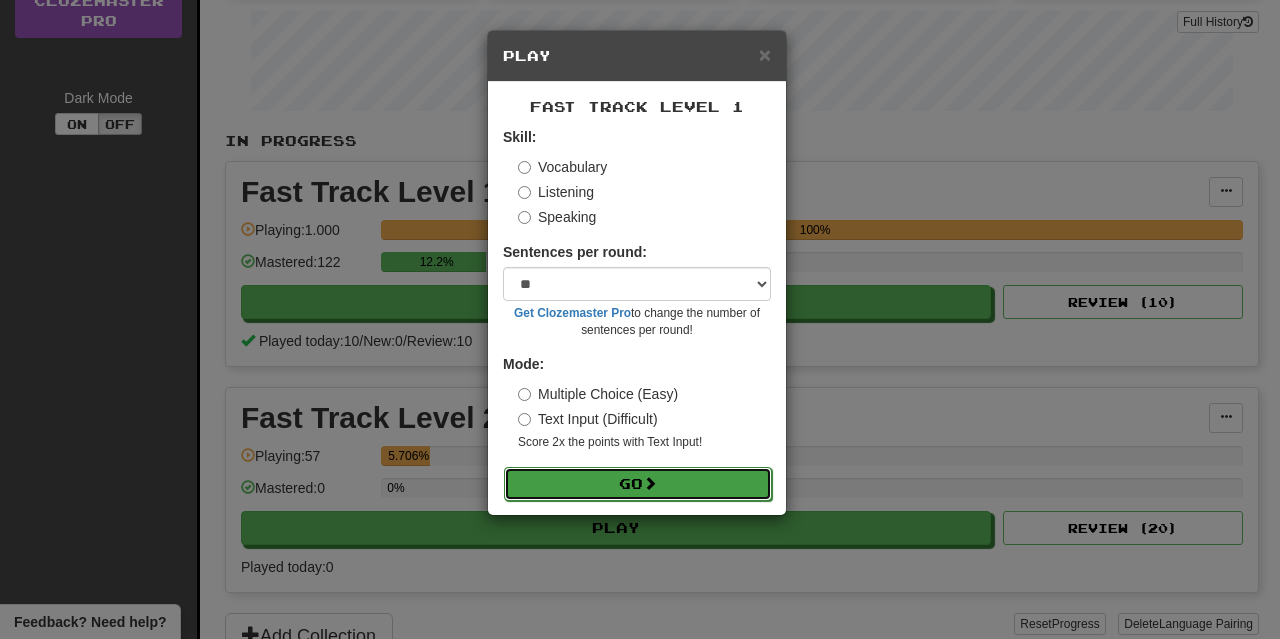 click on "Go" at bounding box center (638, 484) 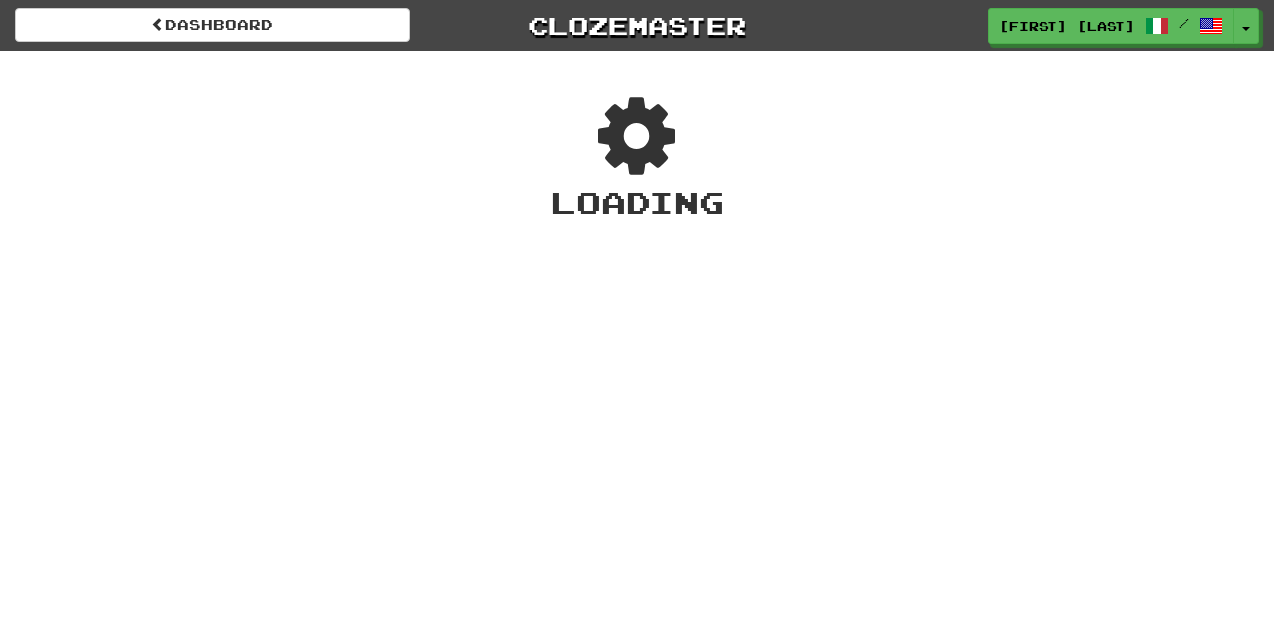 scroll, scrollTop: 0, scrollLeft: 0, axis: both 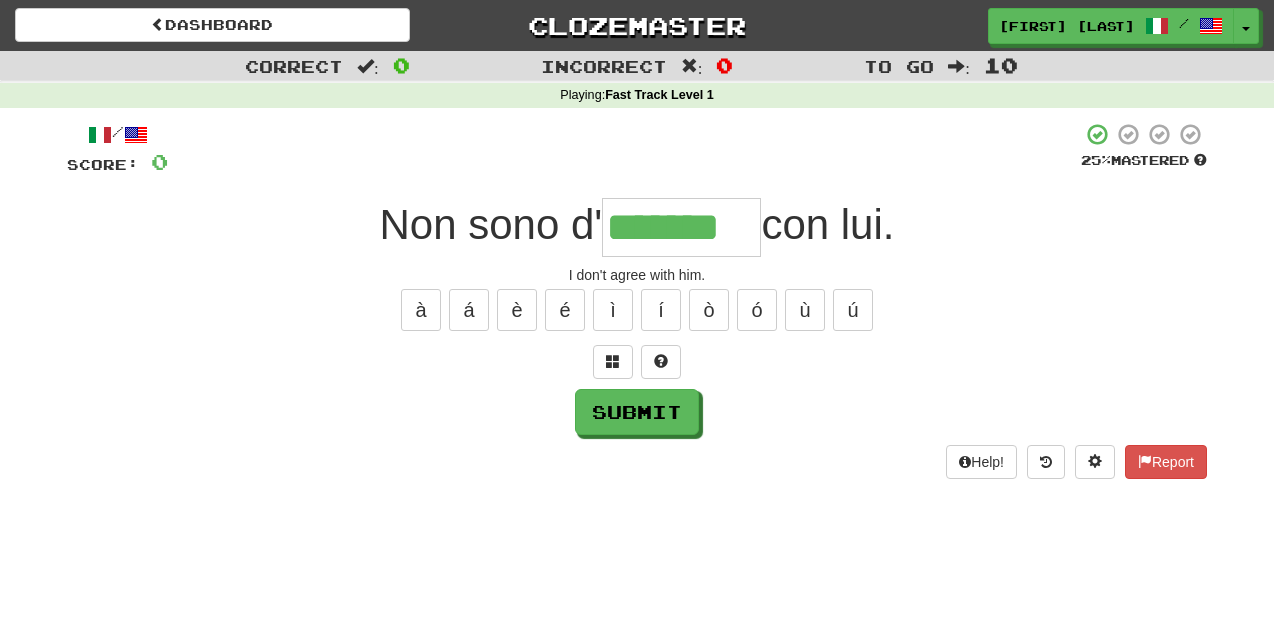 type on "*******" 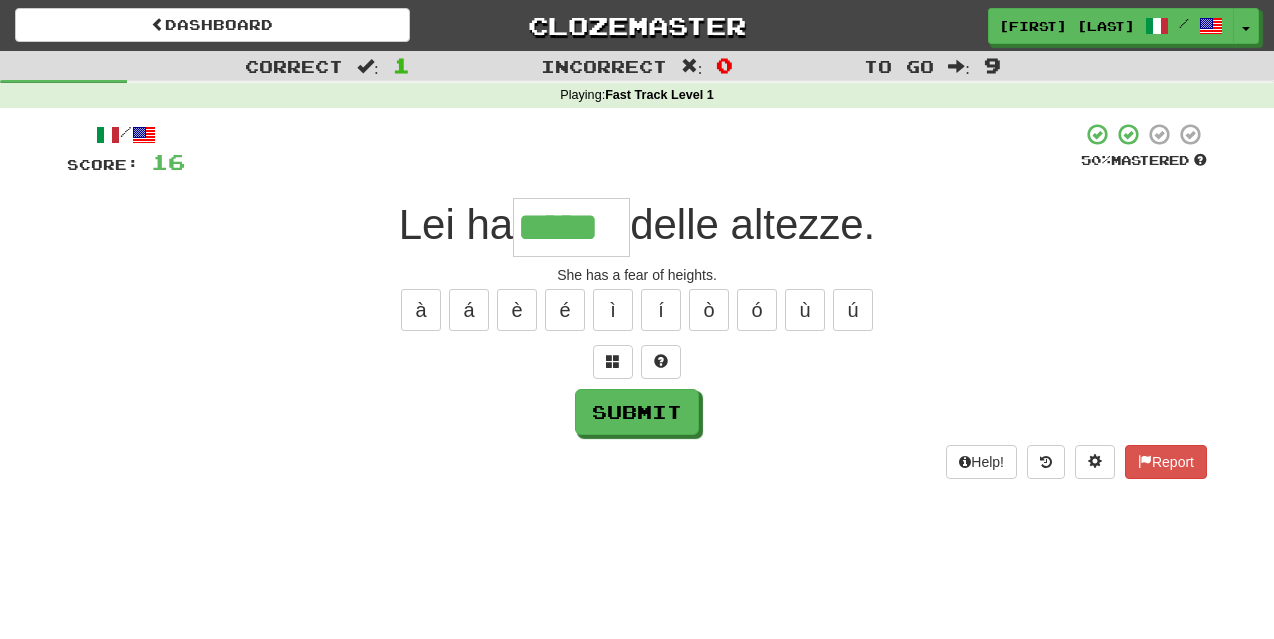 type on "*****" 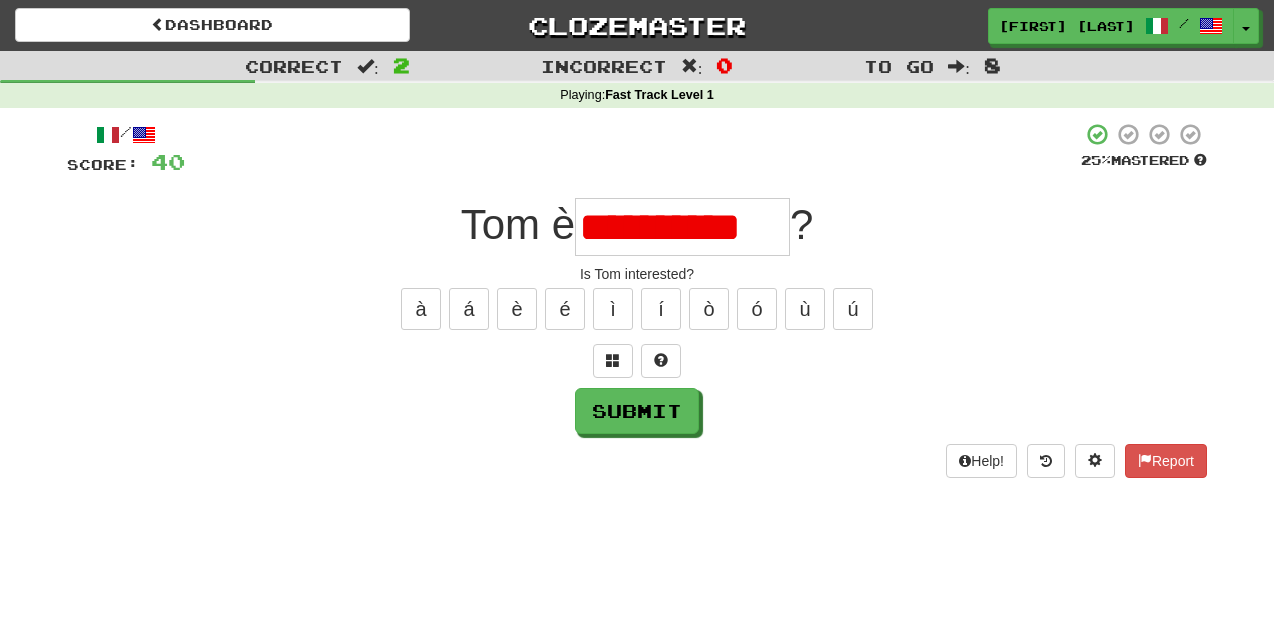 scroll, scrollTop: 0, scrollLeft: 0, axis: both 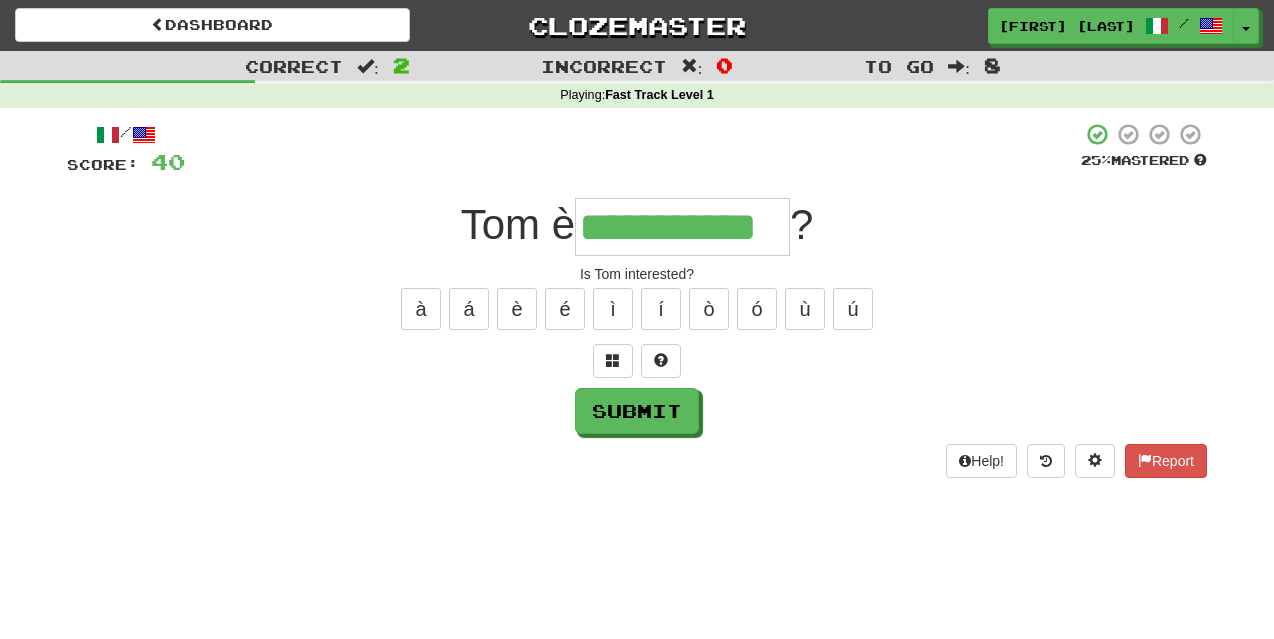 type on "**********" 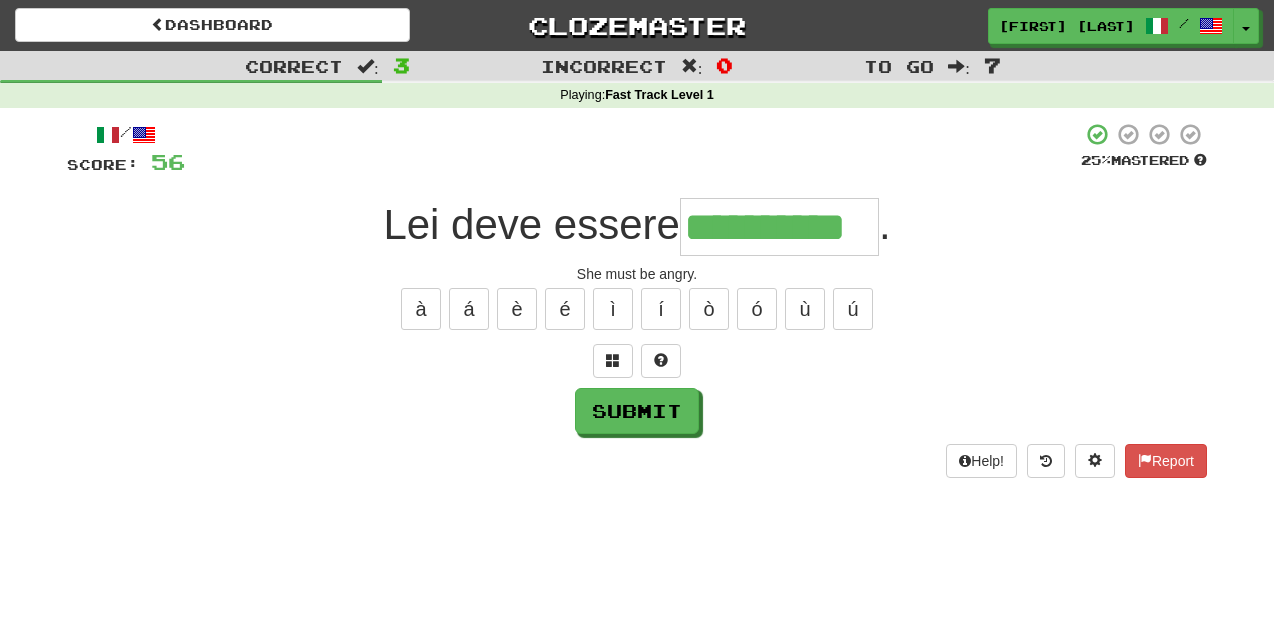 type on "**********" 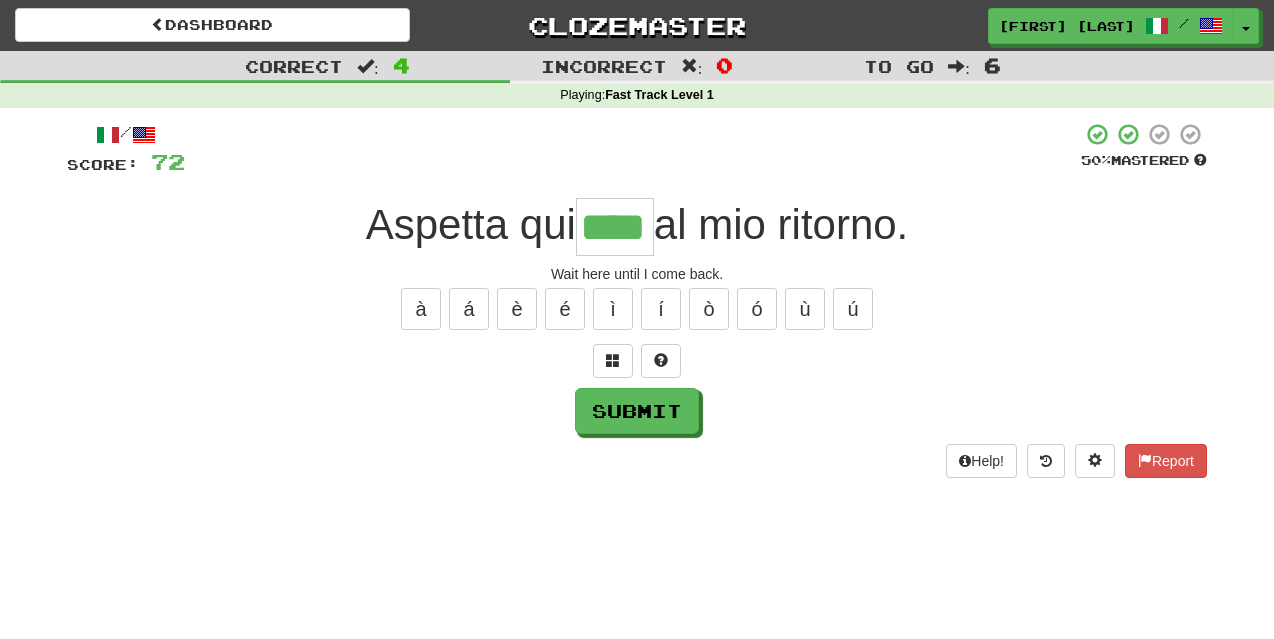 type on "****" 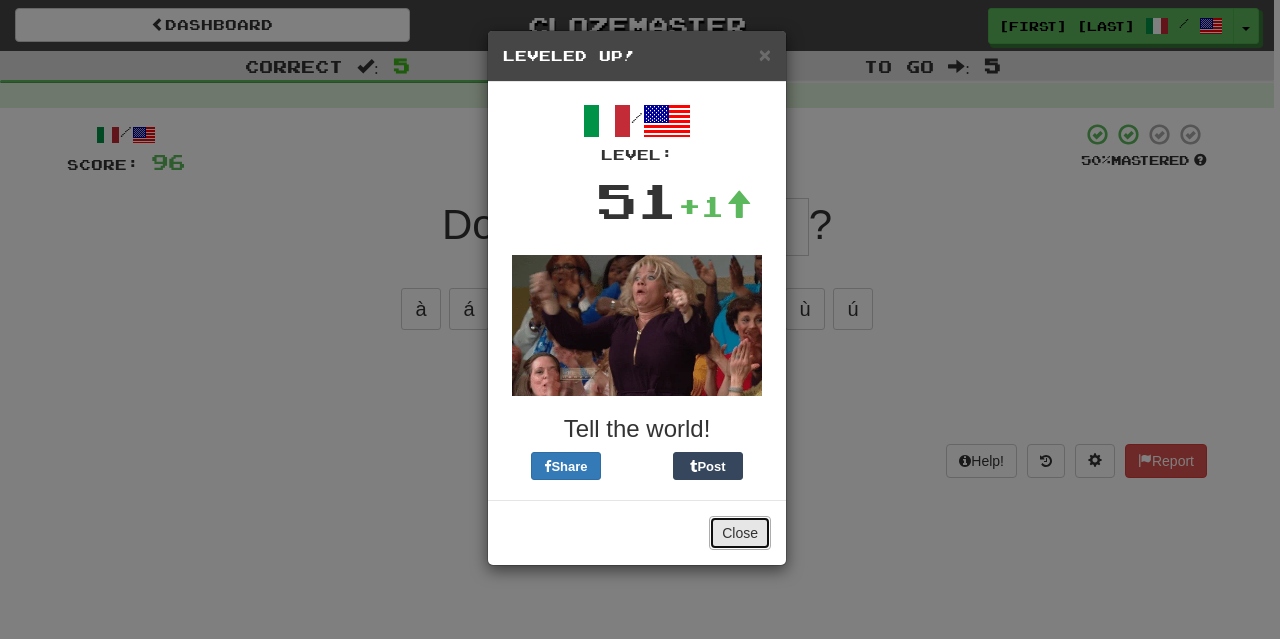 click on "Close" at bounding box center [740, 533] 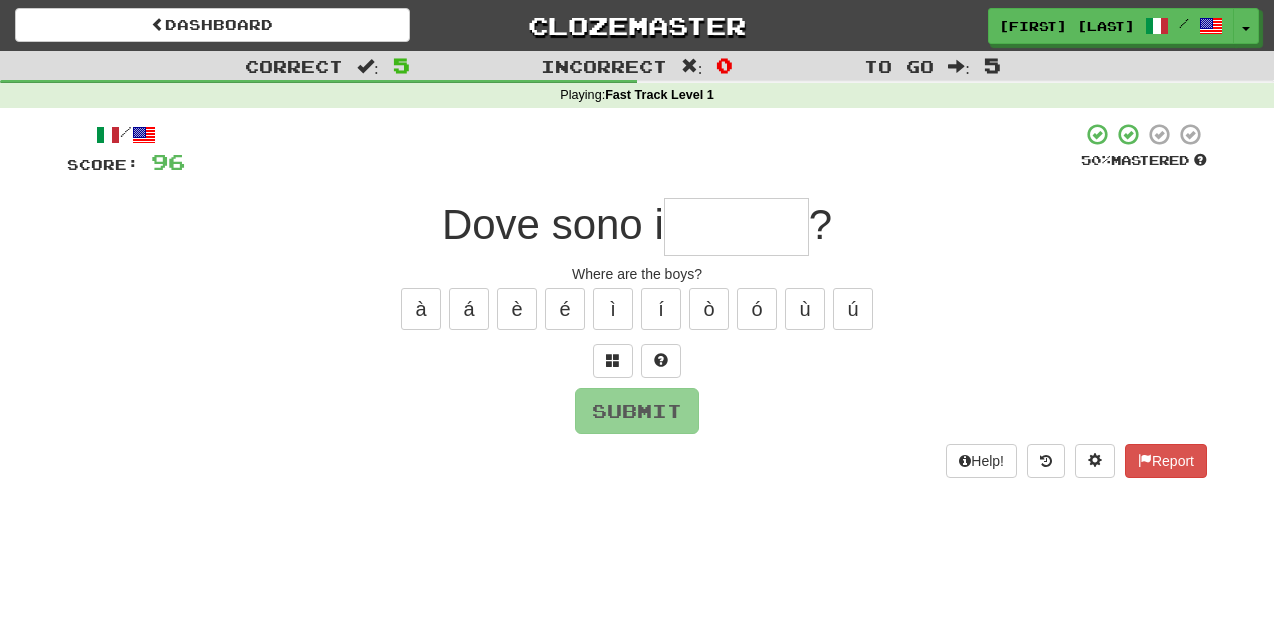 click at bounding box center [736, 227] 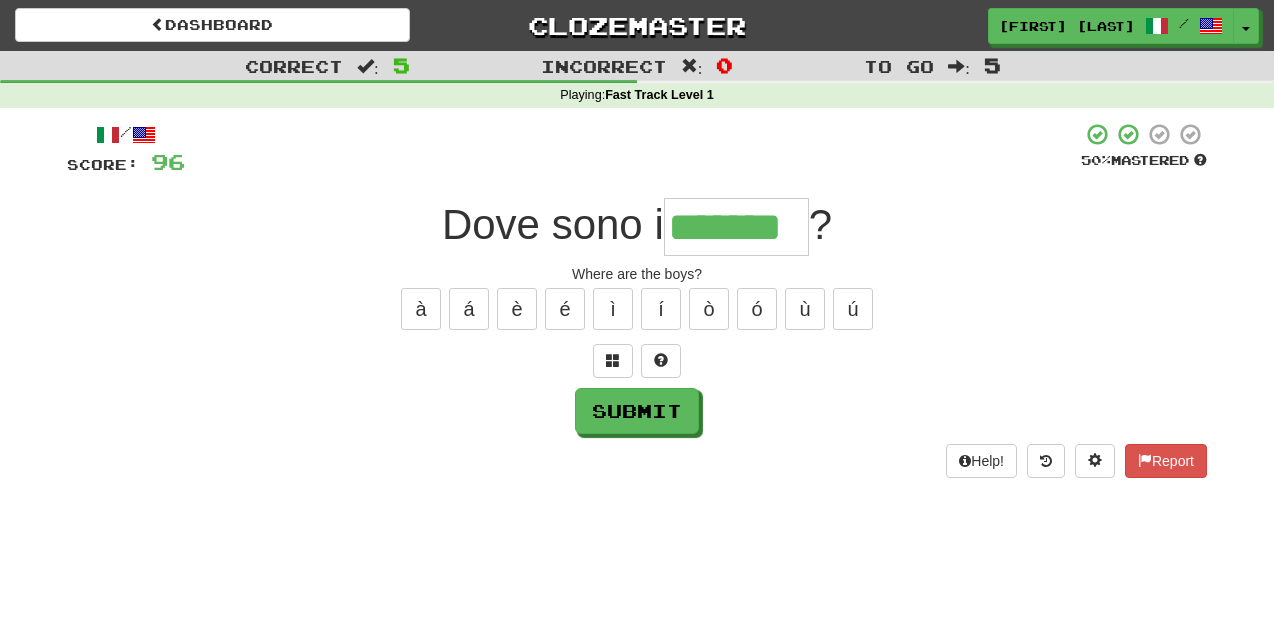 type on "*******" 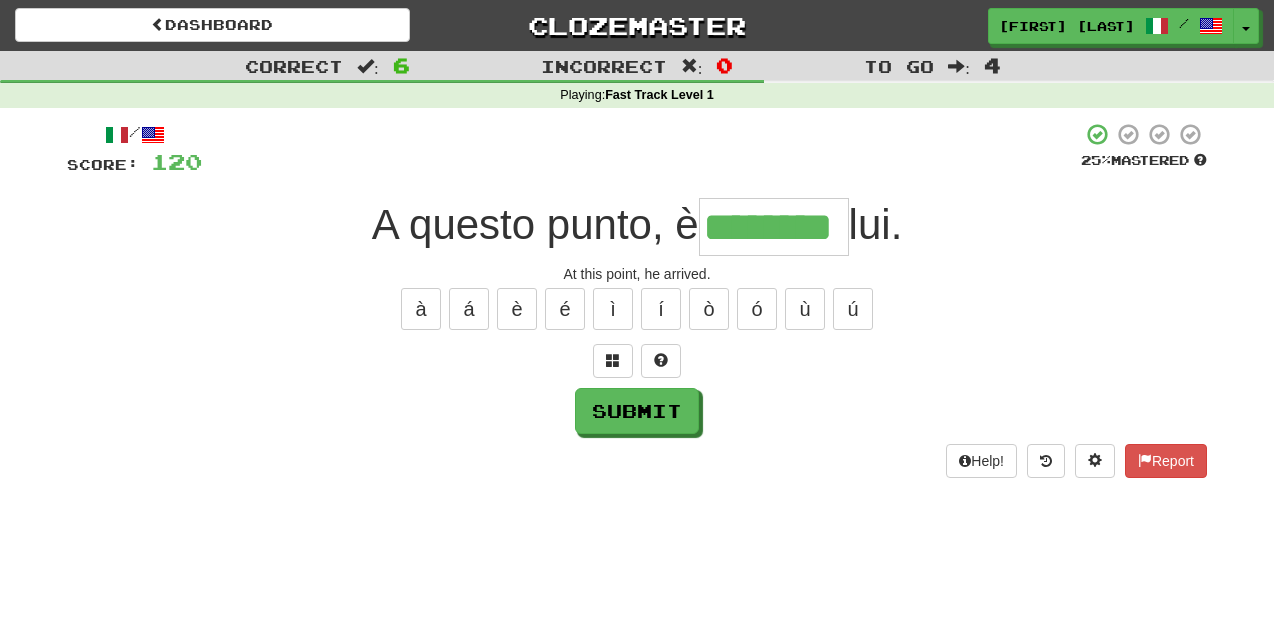 type on "********" 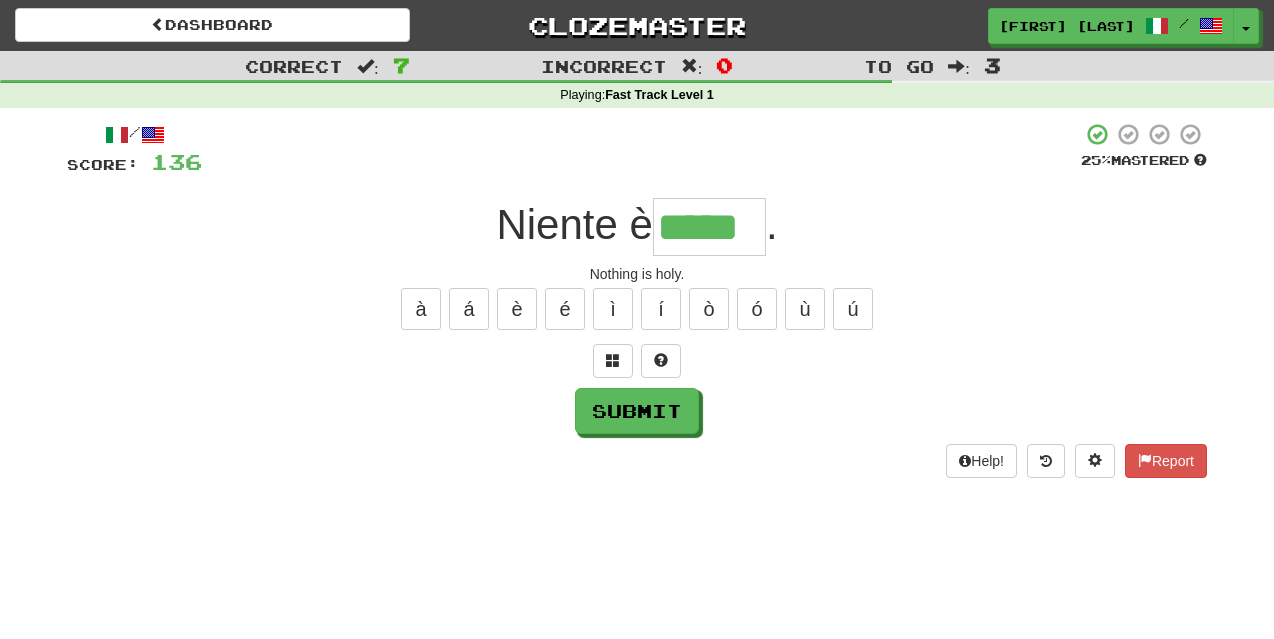 type on "*****" 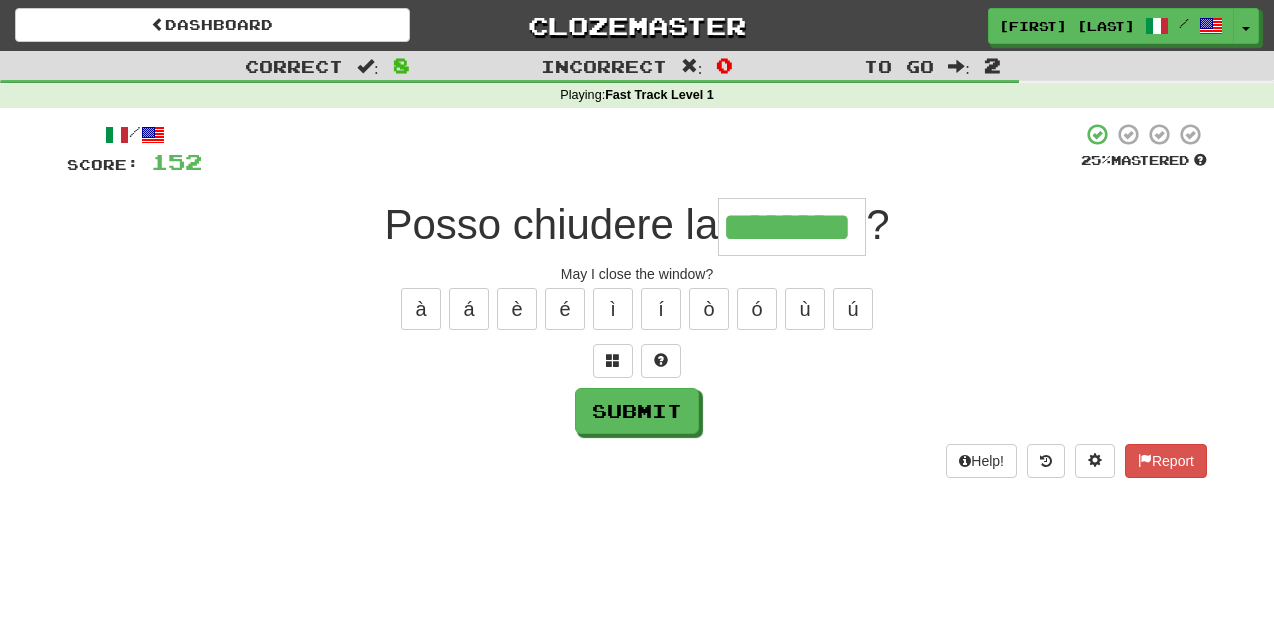type on "********" 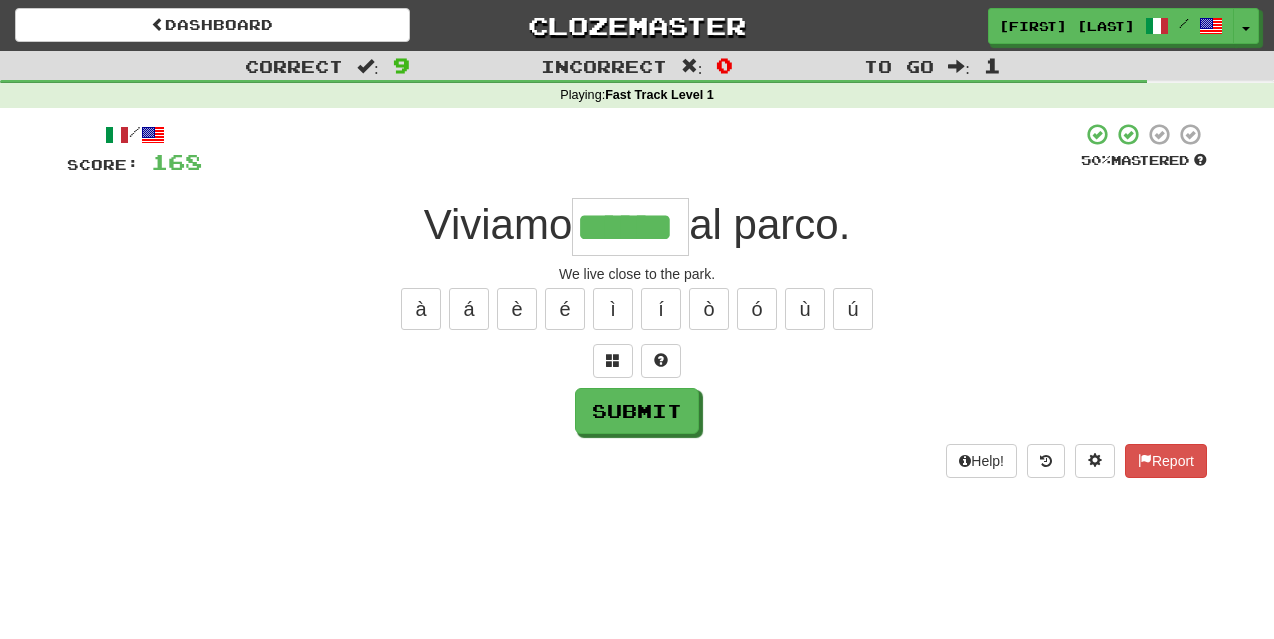 type on "******" 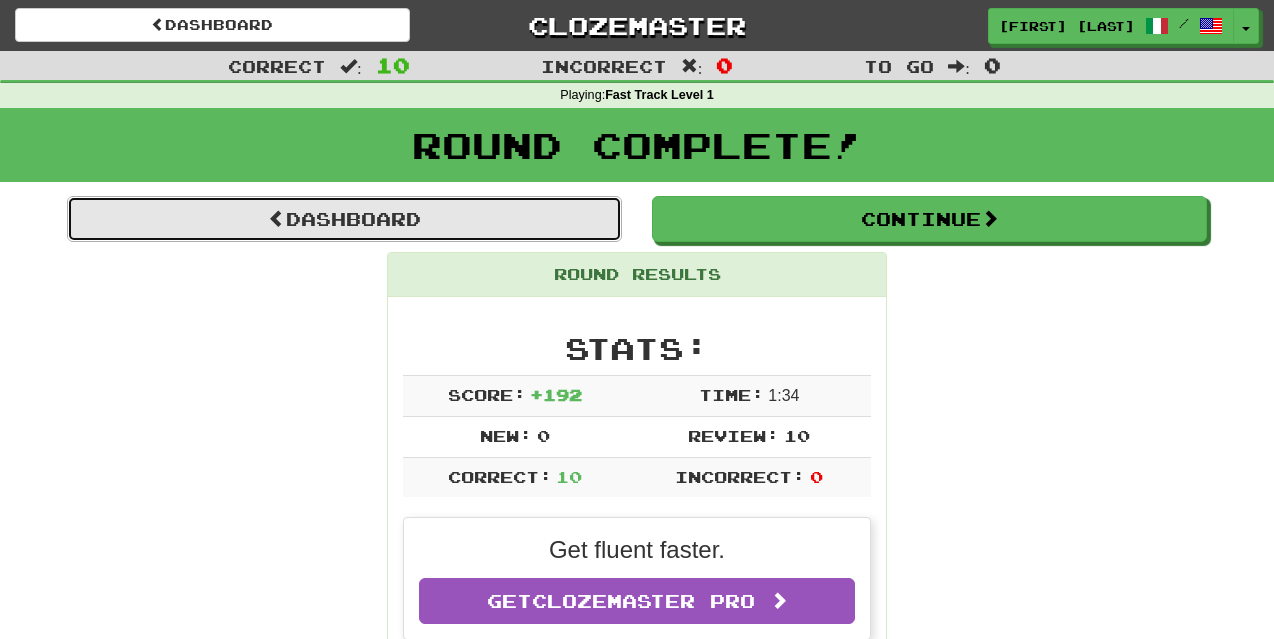 click at bounding box center [277, 218] 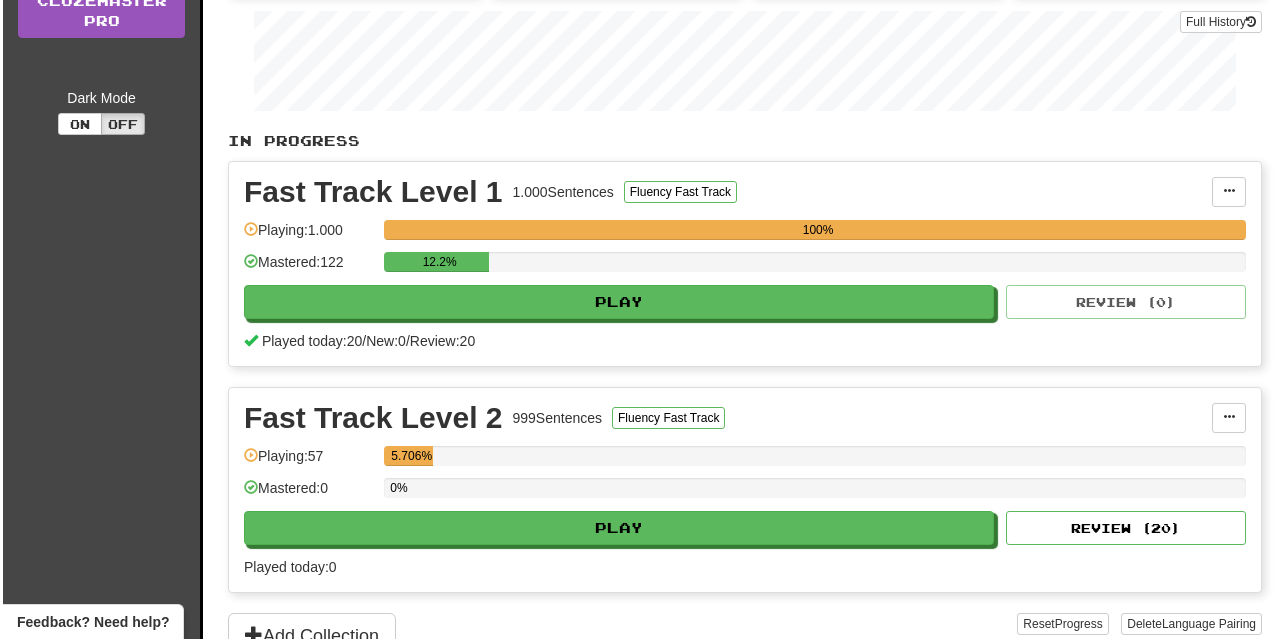 scroll, scrollTop: 500, scrollLeft: 0, axis: vertical 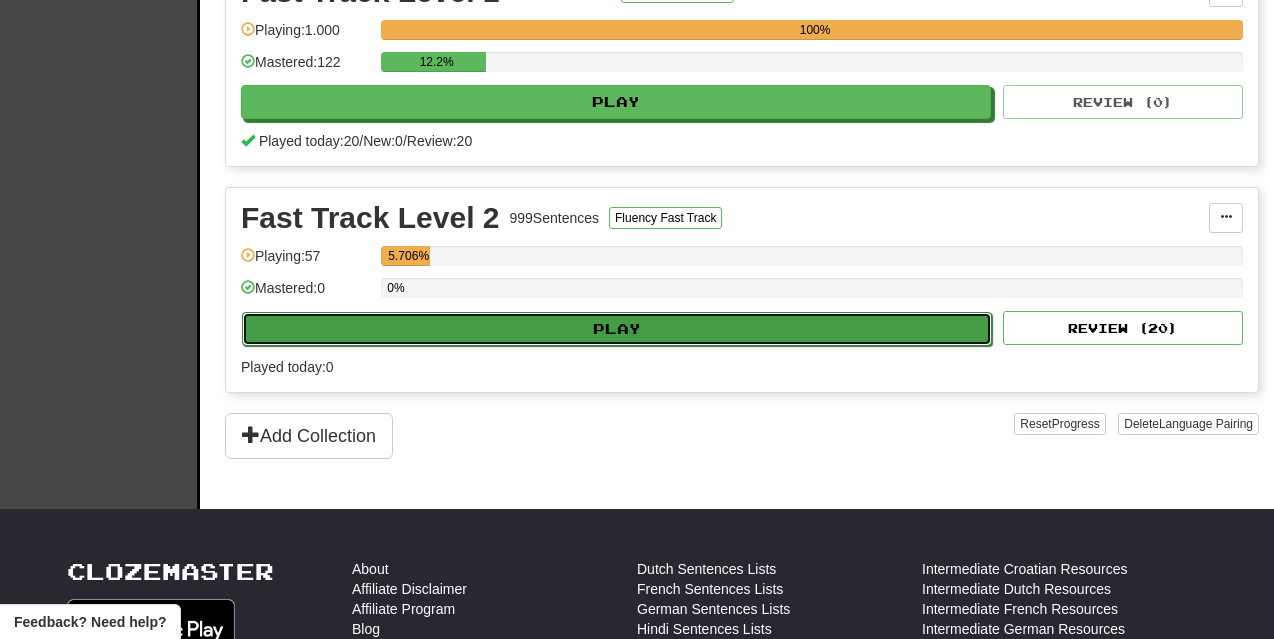 click on "Play" at bounding box center (617, 329) 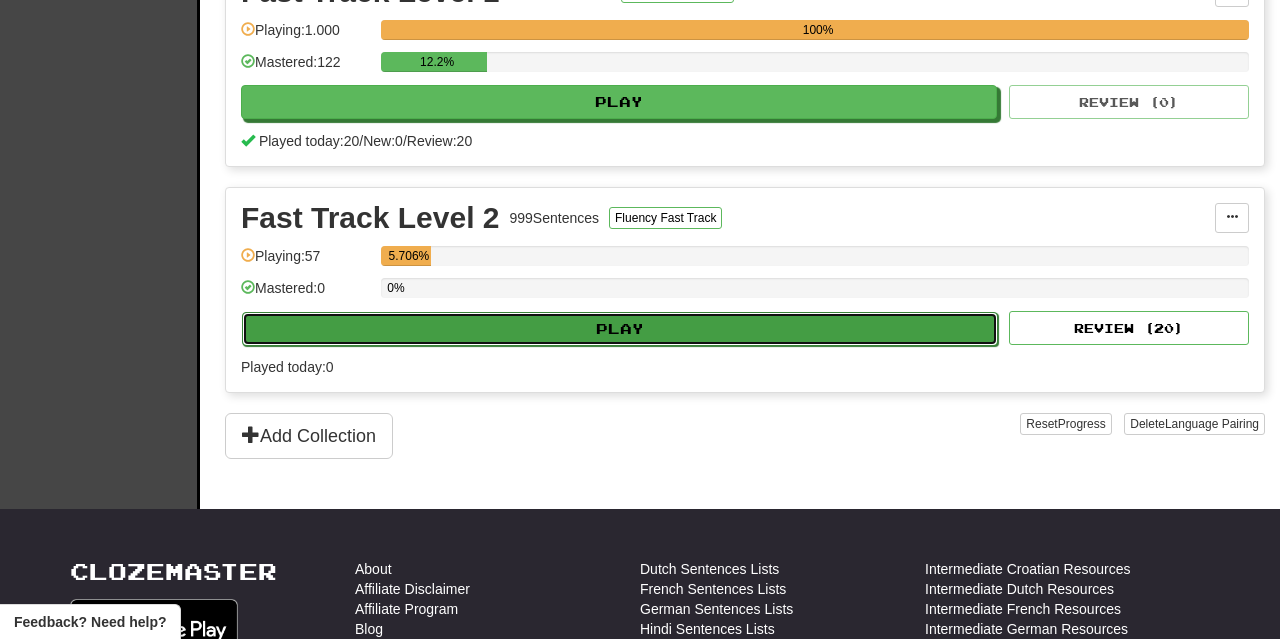 select on "**" 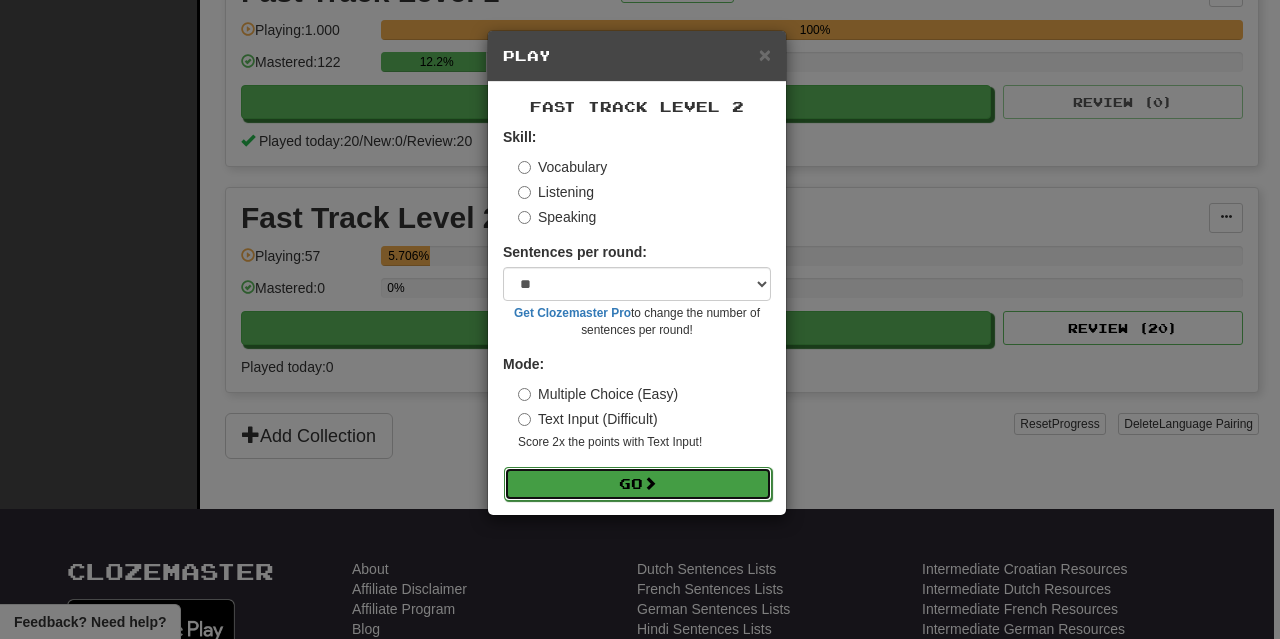 click on "Go" at bounding box center (638, 484) 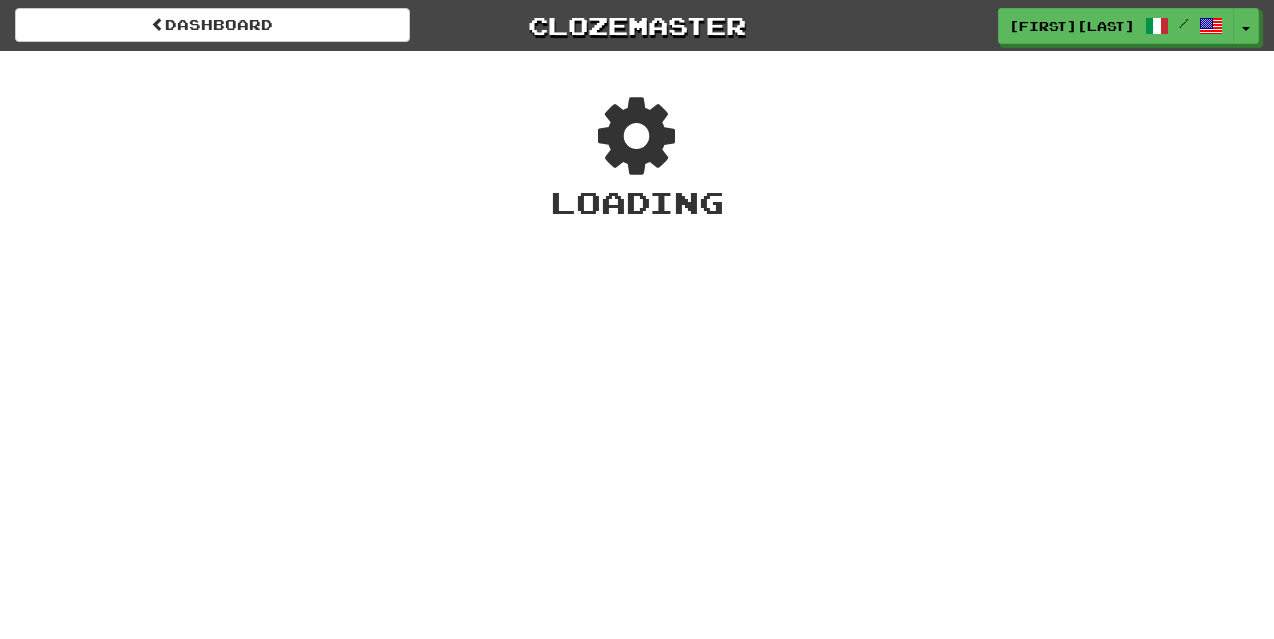 scroll, scrollTop: 0, scrollLeft: 0, axis: both 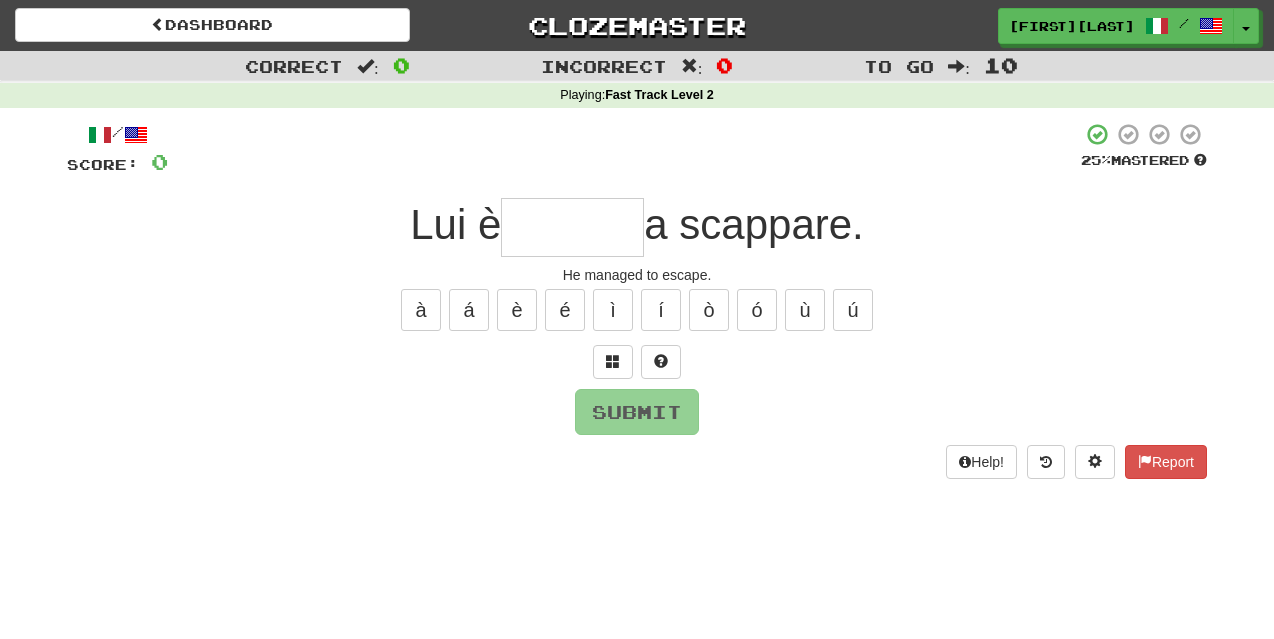type on "*" 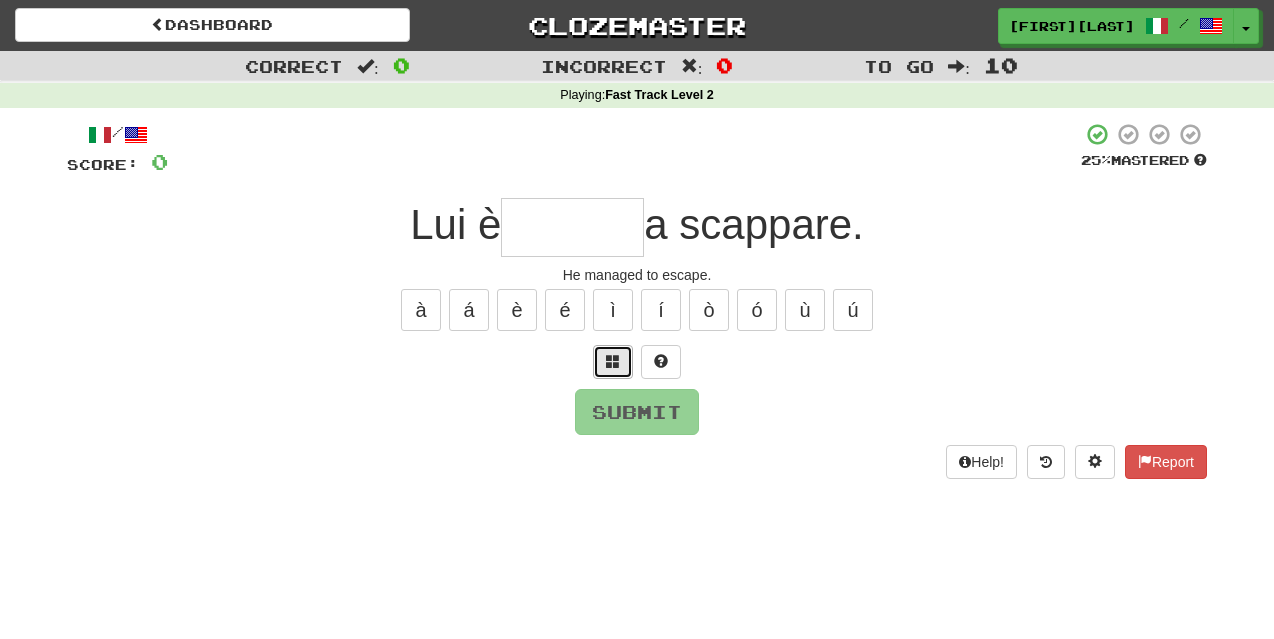 click at bounding box center (613, 361) 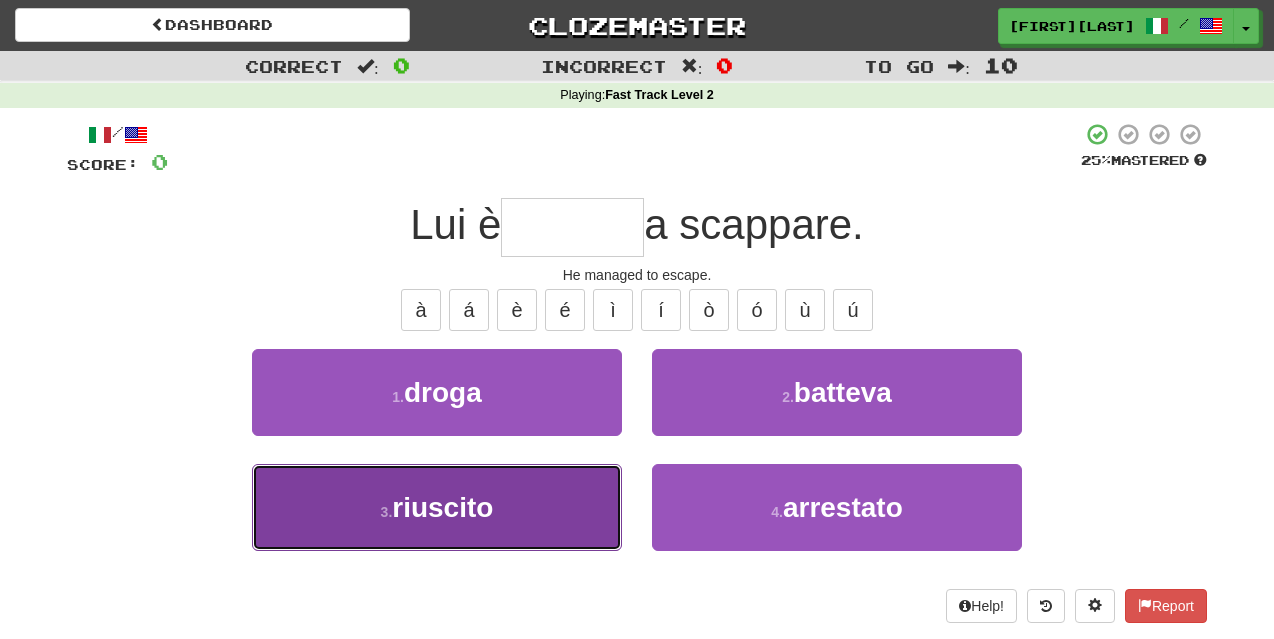click on "3 .  riuscito" at bounding box center [437, 507] 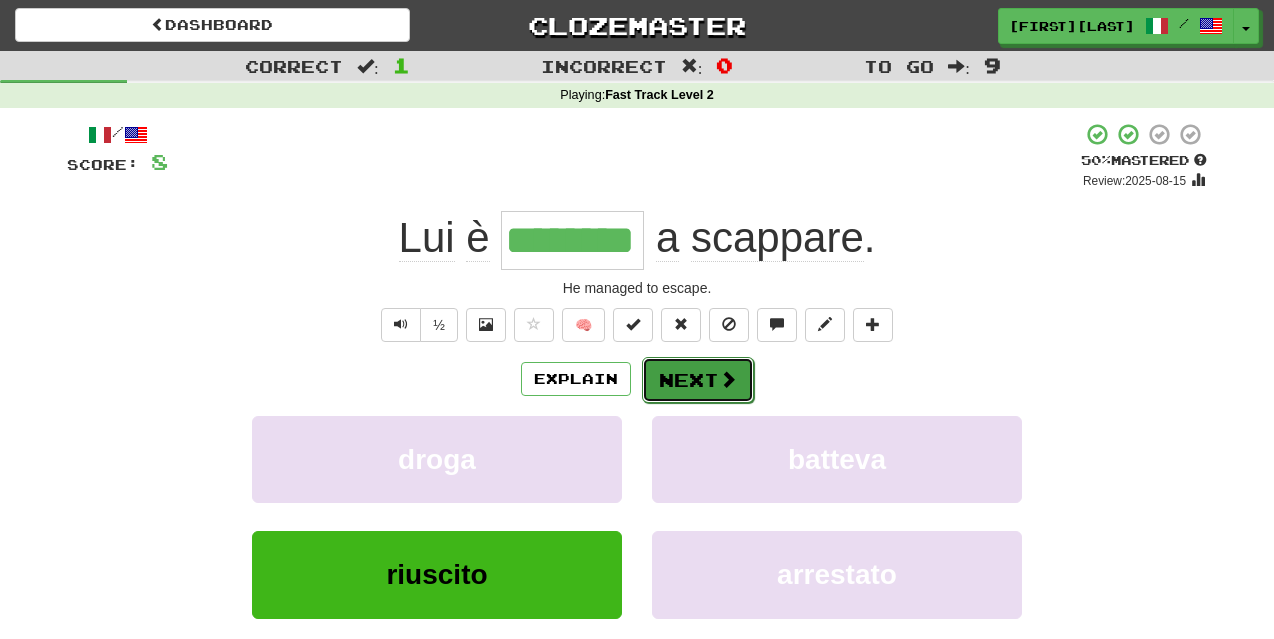 click on "Next" at bounding box center (698, 380) 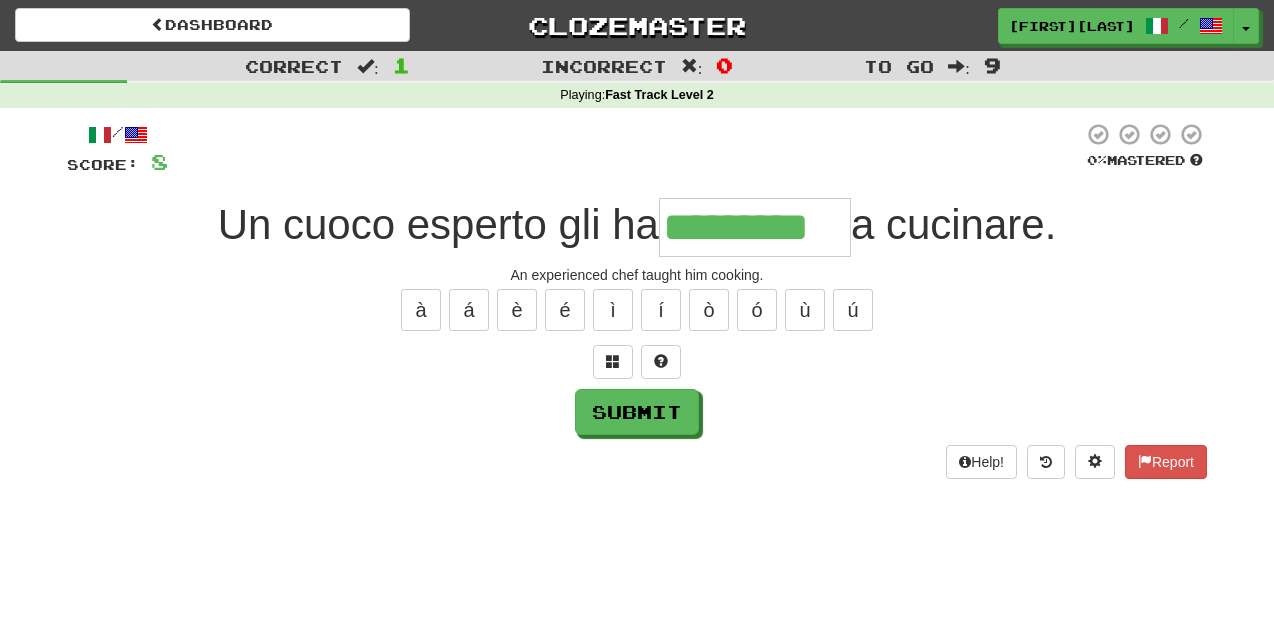 type on "*********" 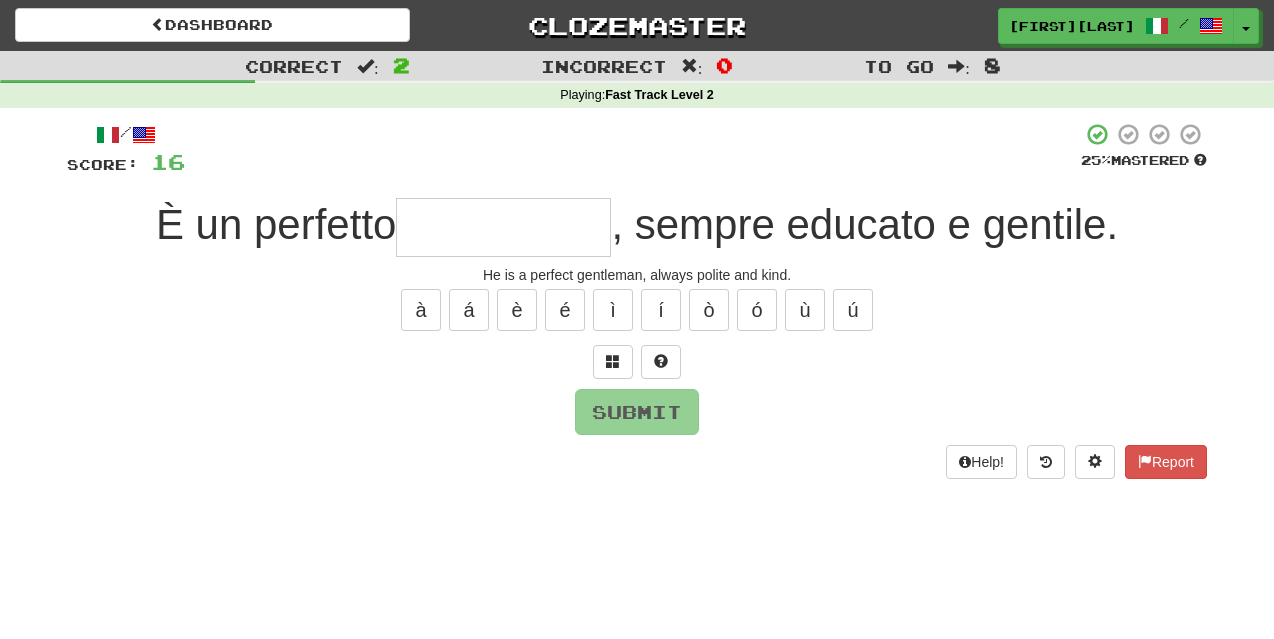 type on "*" 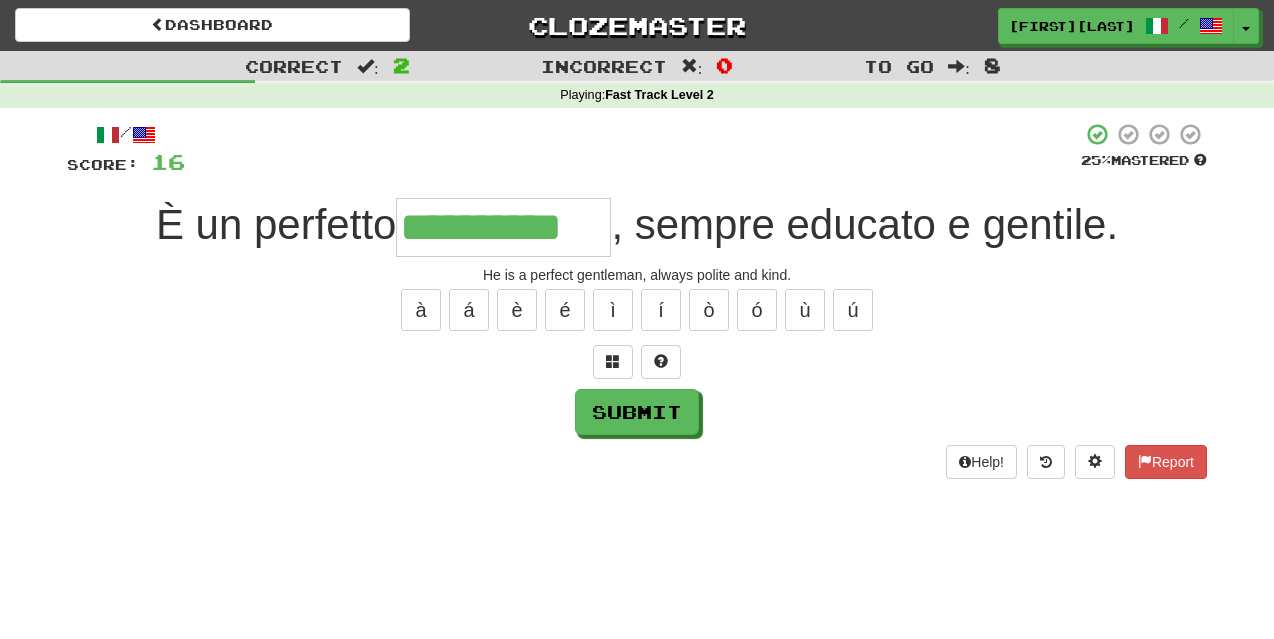 type on "**********" 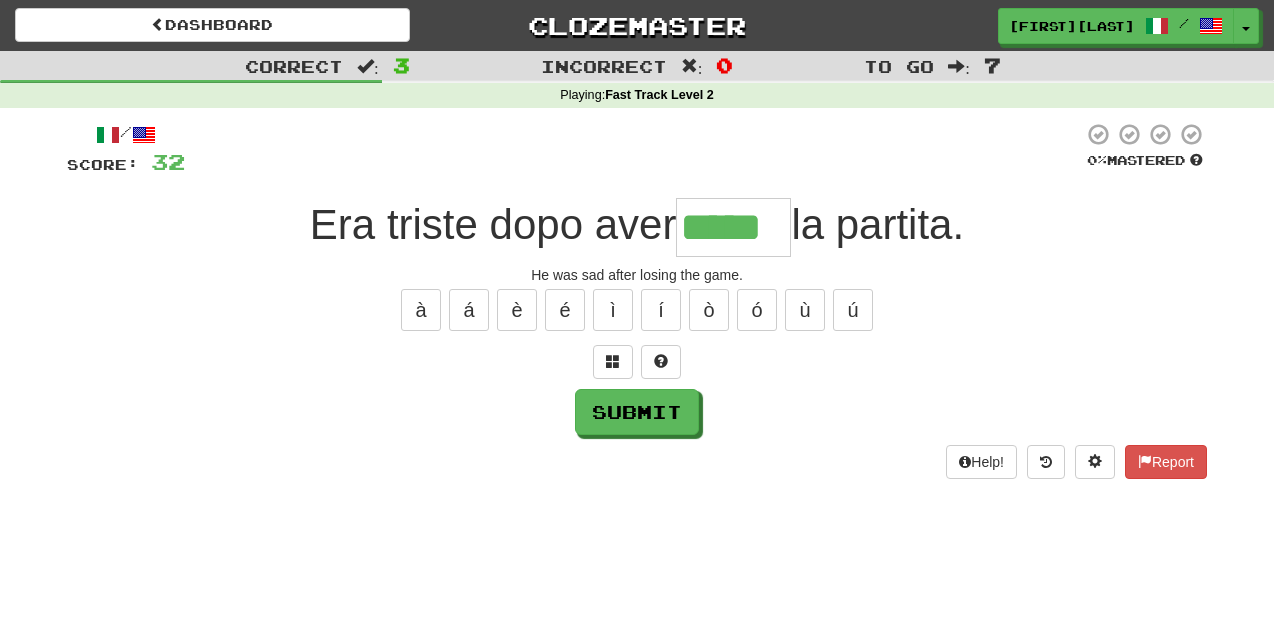 type on "*****" 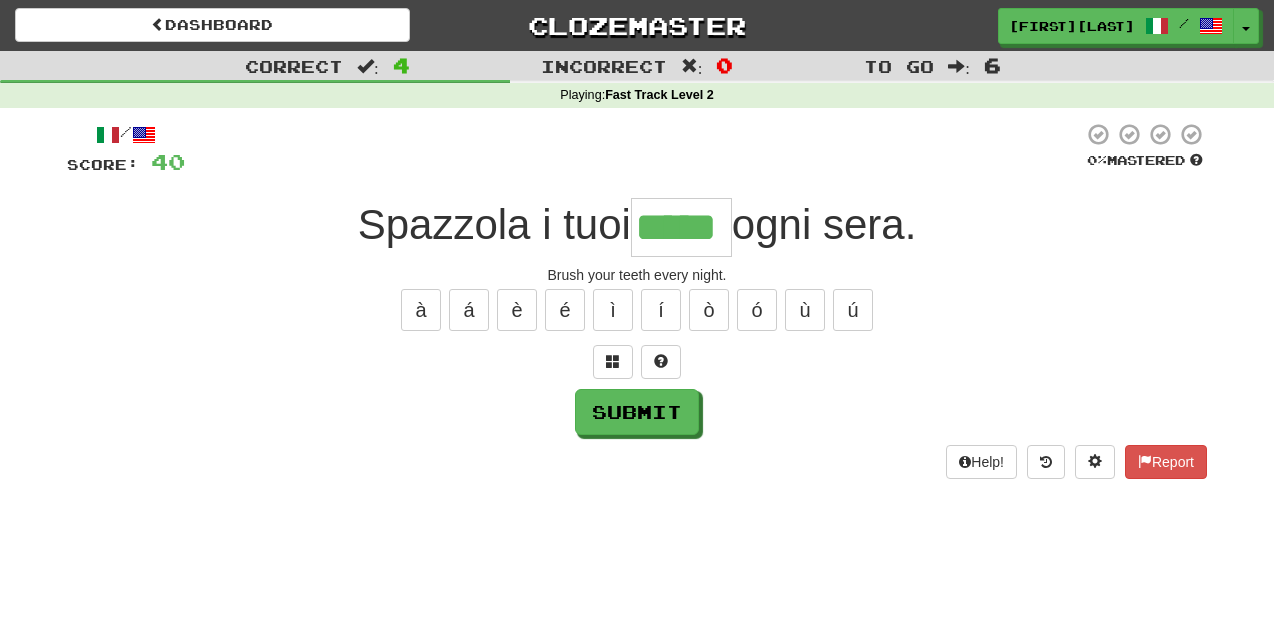 type on "*****" 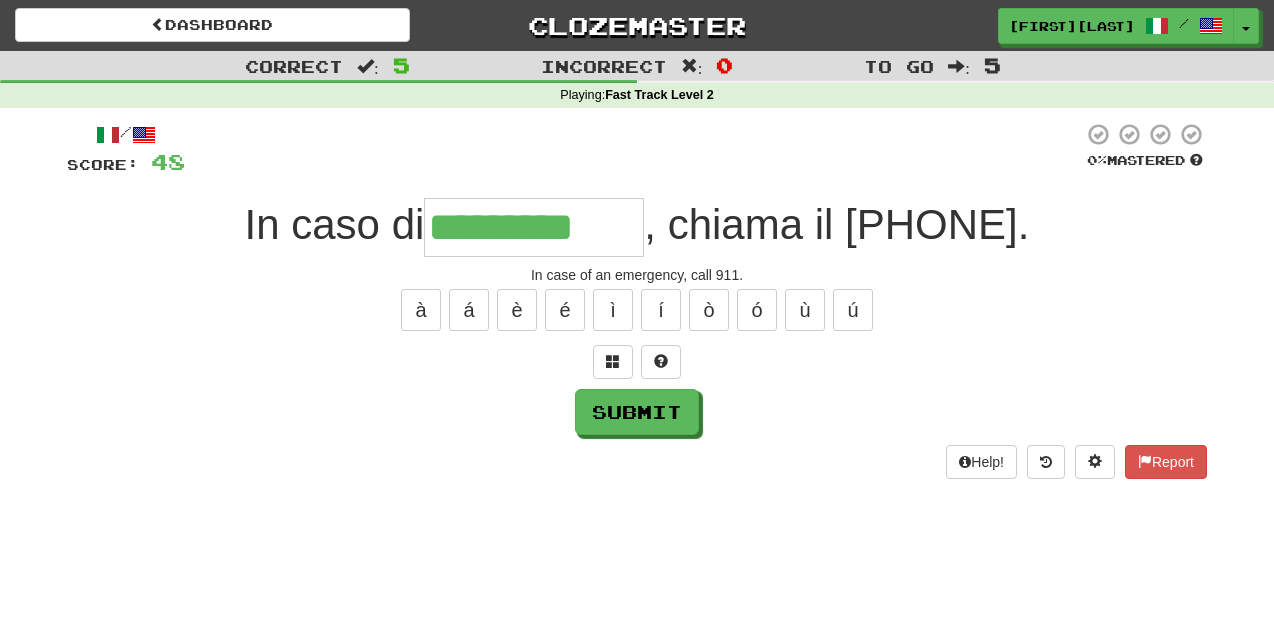 type on "*********" 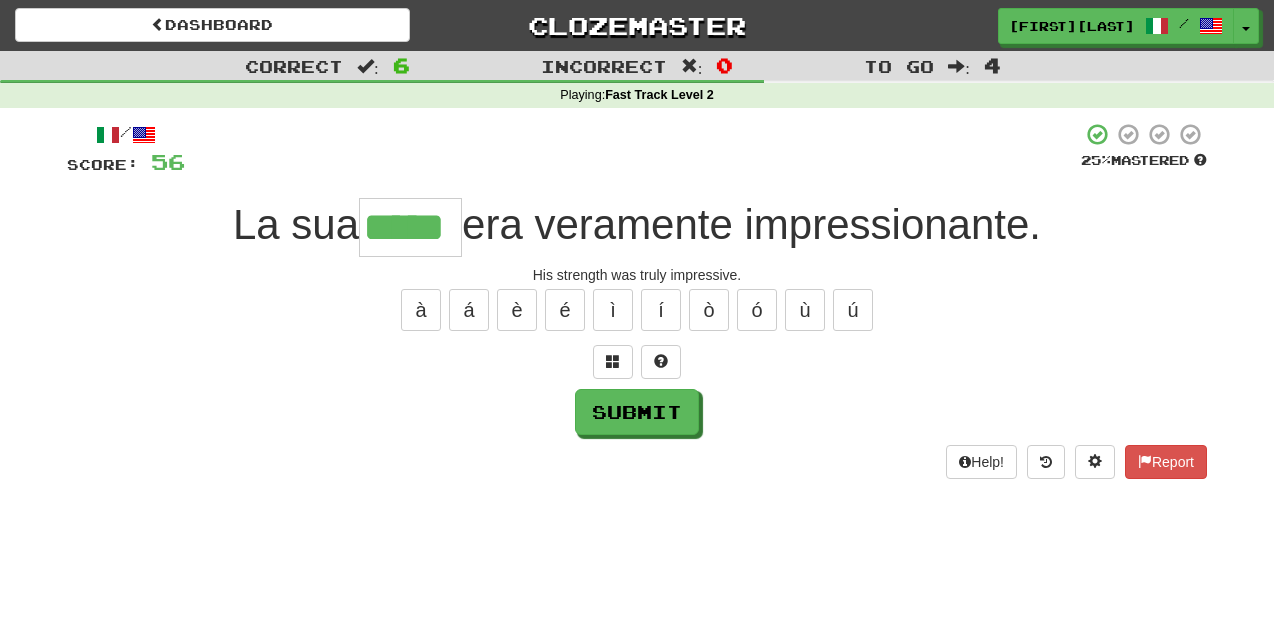 type on "*****" 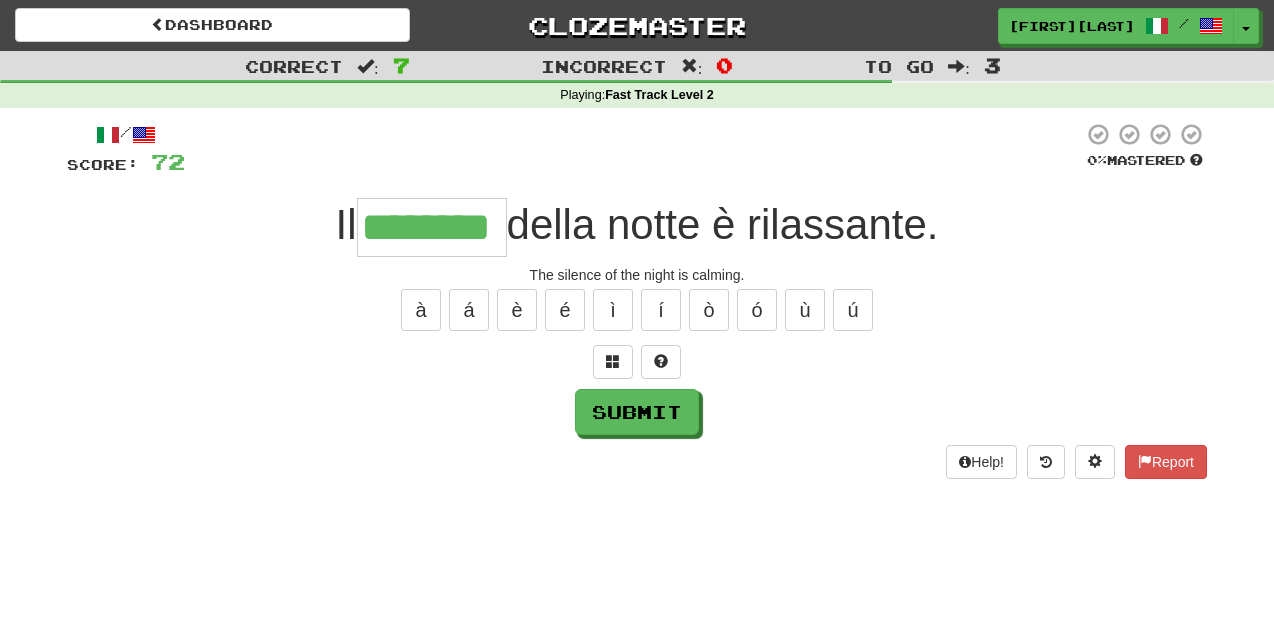 type on "********" 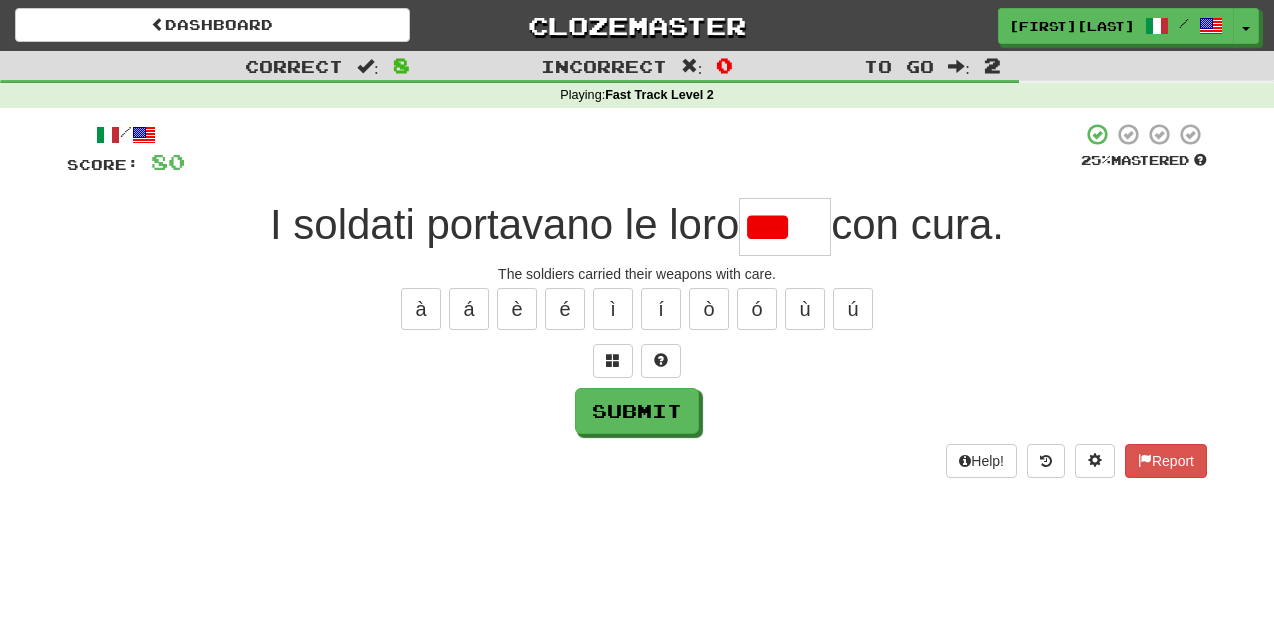 scroll, scrollTop: 0, scrollLeft: 0, axis: both 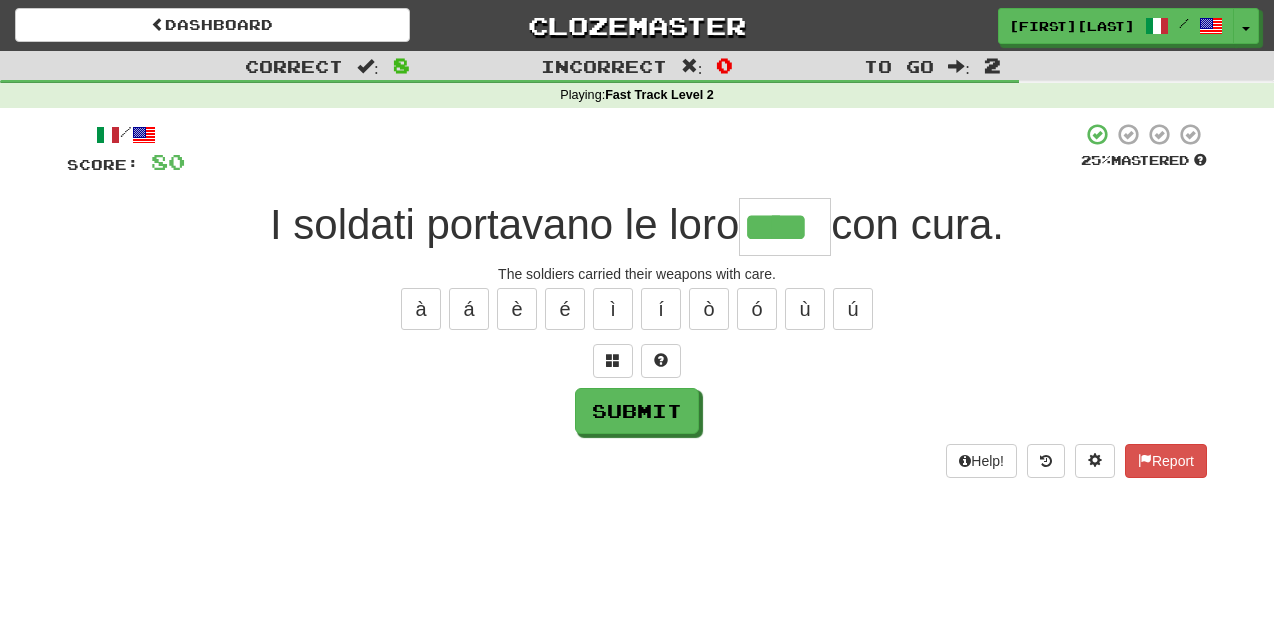 type on "****" 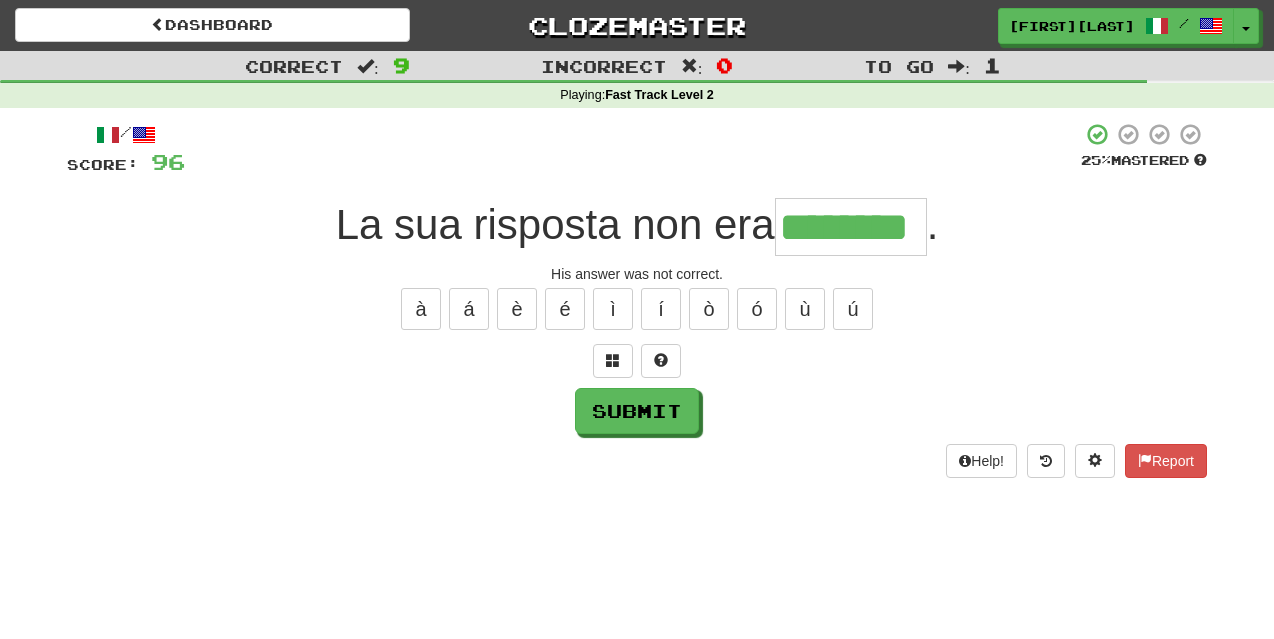 type on "********" 